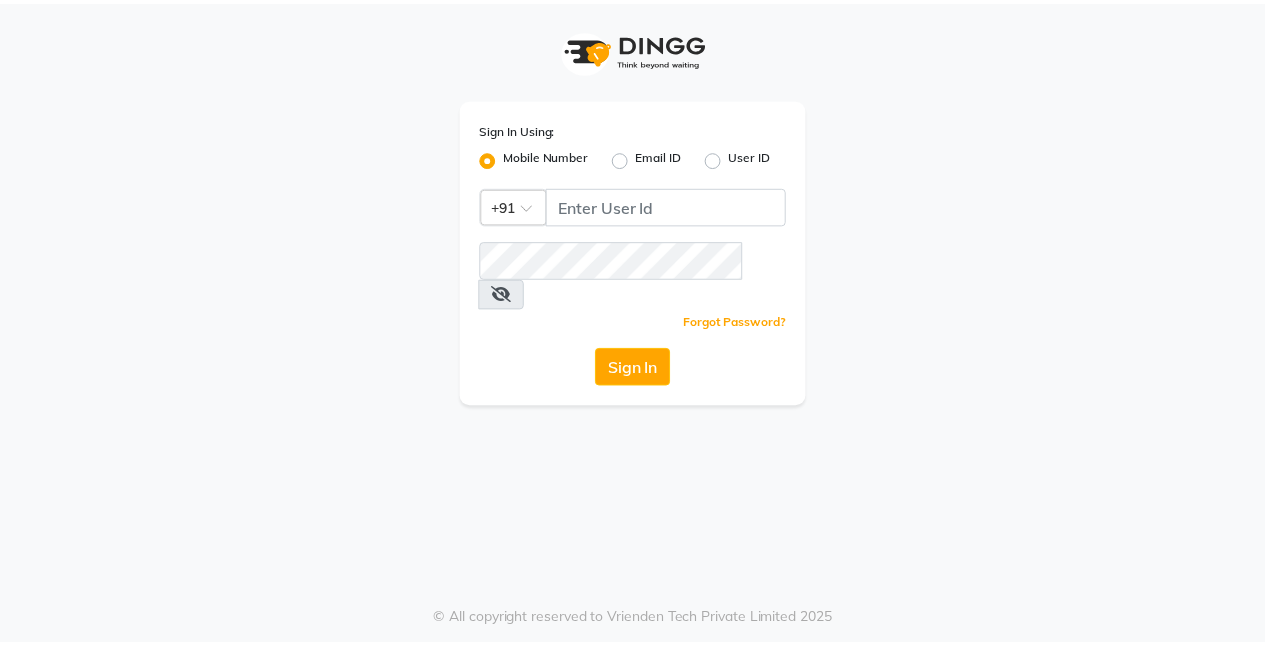 scroll, scrollTop: 0, scrollLeft: 0, axis: both 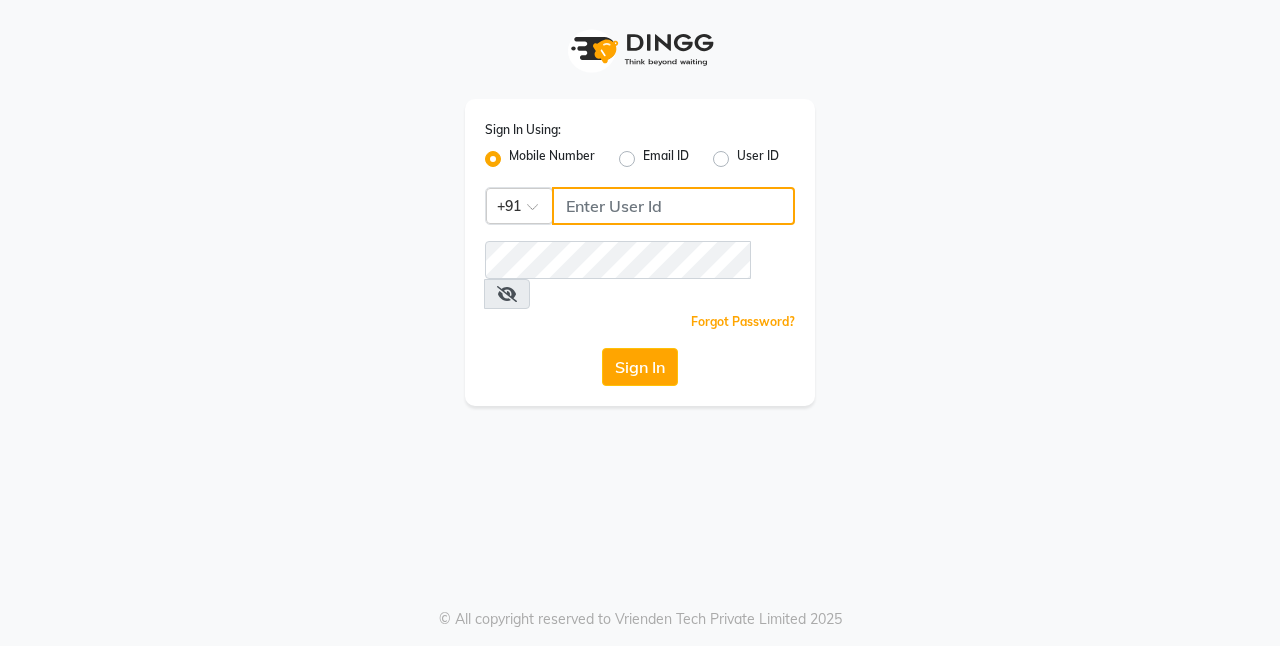 click 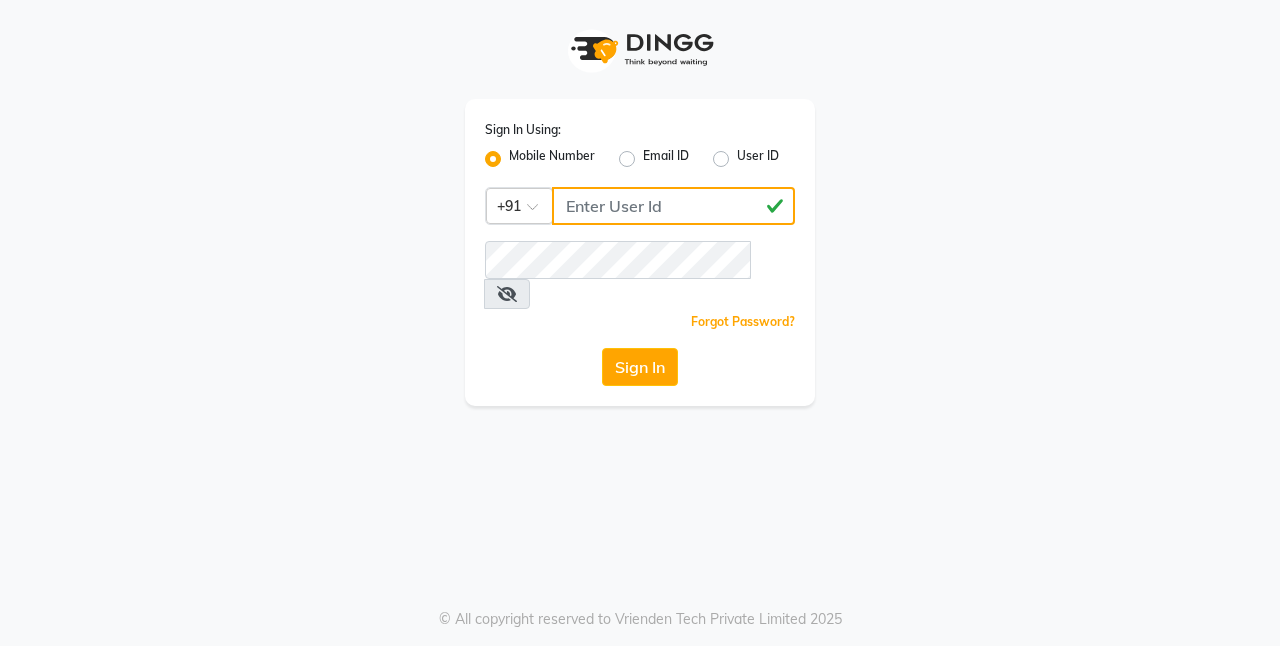 click on "[PHONE]" 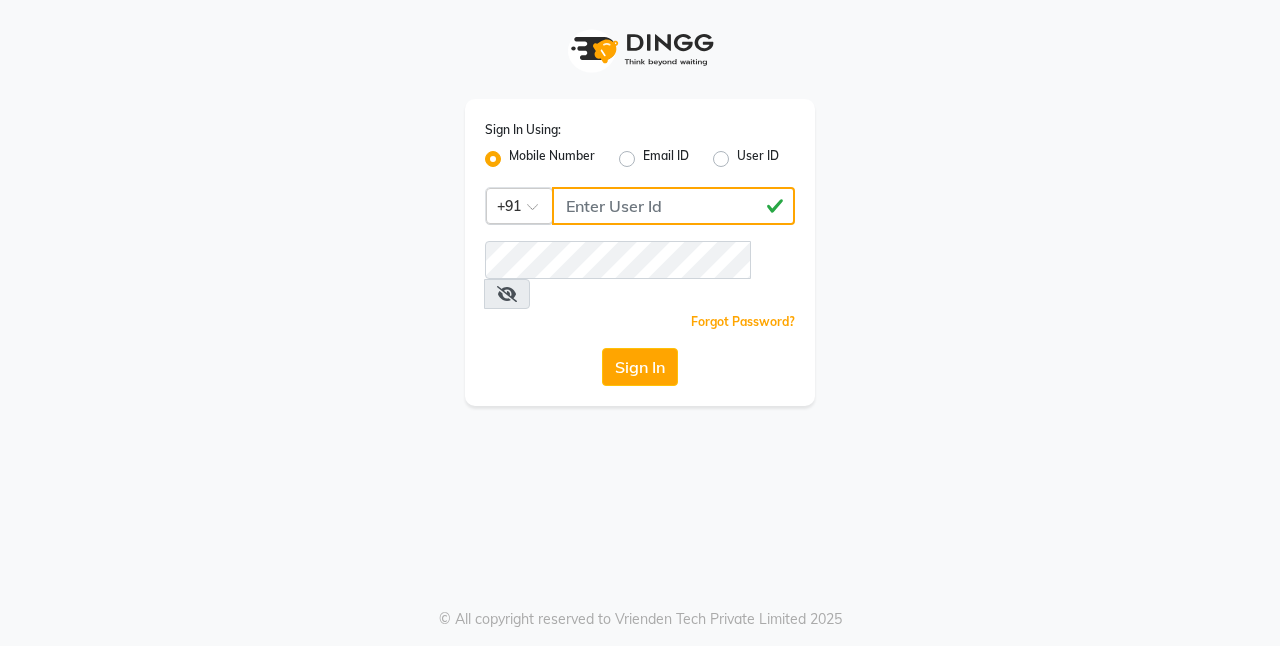 drag, startPoint x: 687, startPoint y: 204, endPoint x: 548, endPoint y: 213, distance: 139.29106 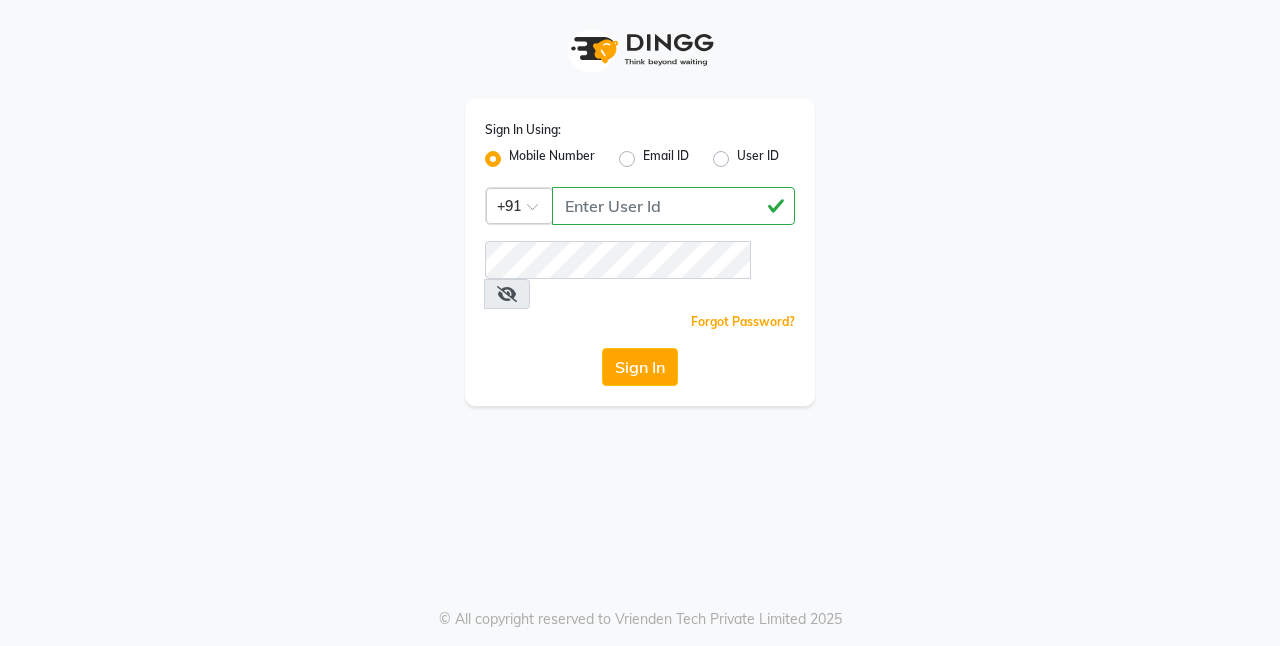 drag, startPoint x: 548, startPoint y: 213, endPoint x: 1080, endPoint y: 333, distance: 545.3659 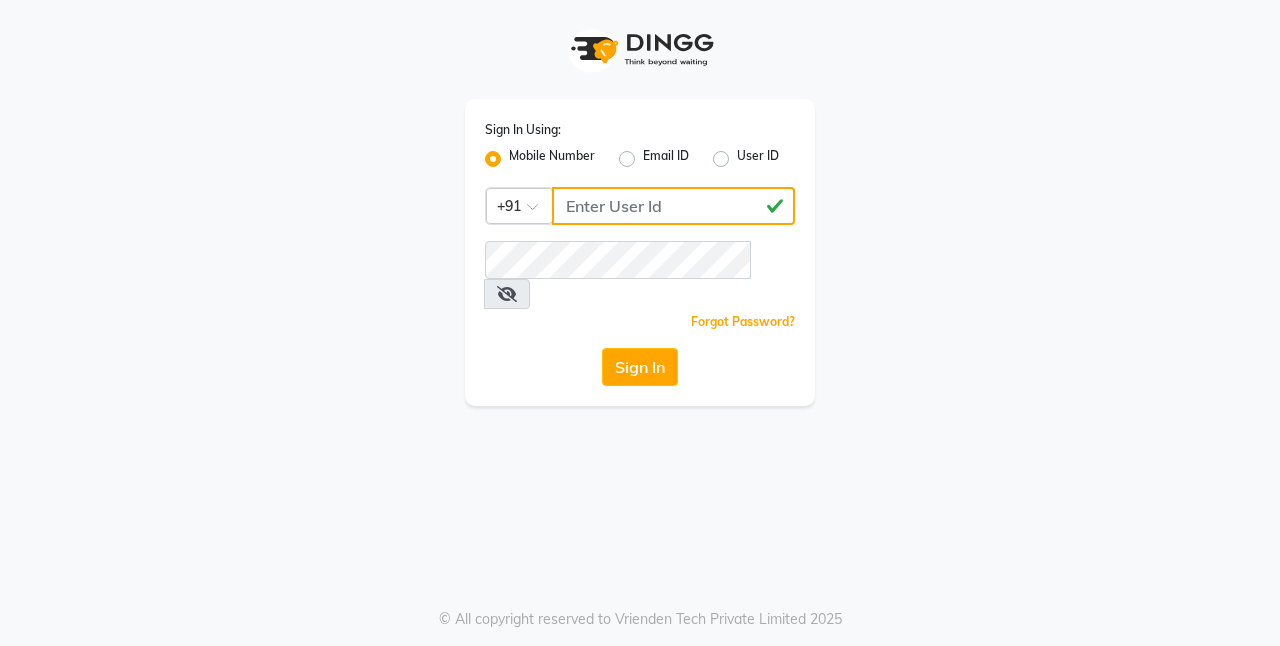 click on "[PHONE]" 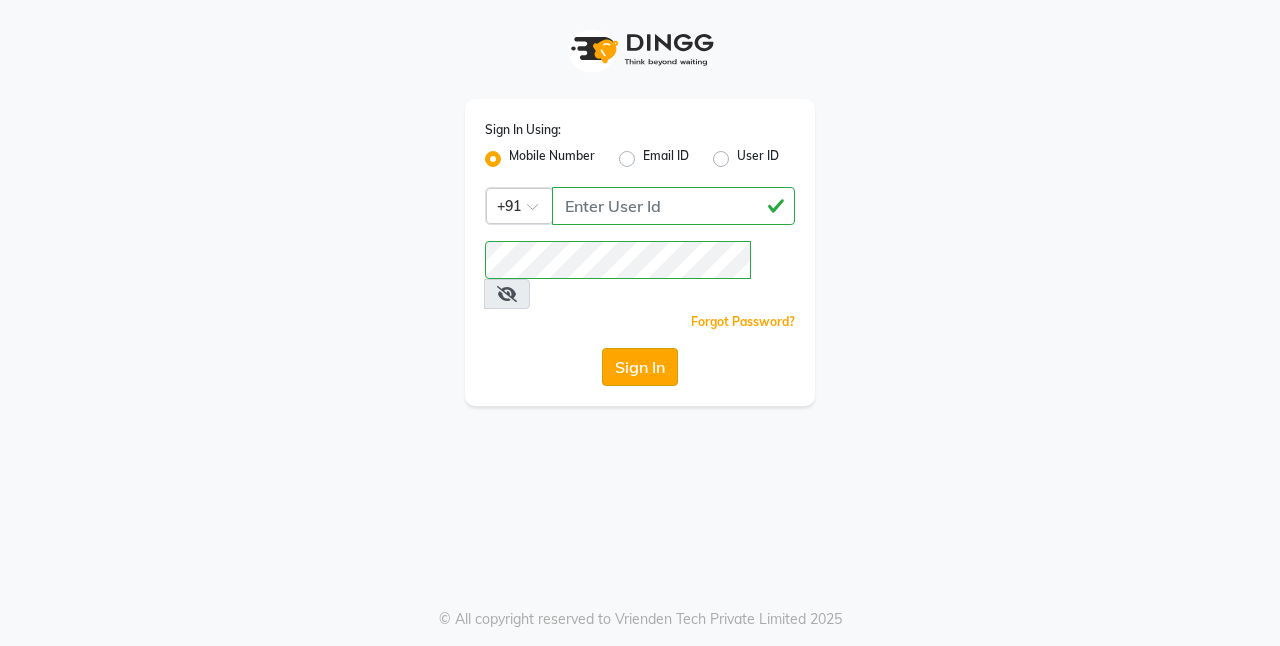 click on "Sign In" 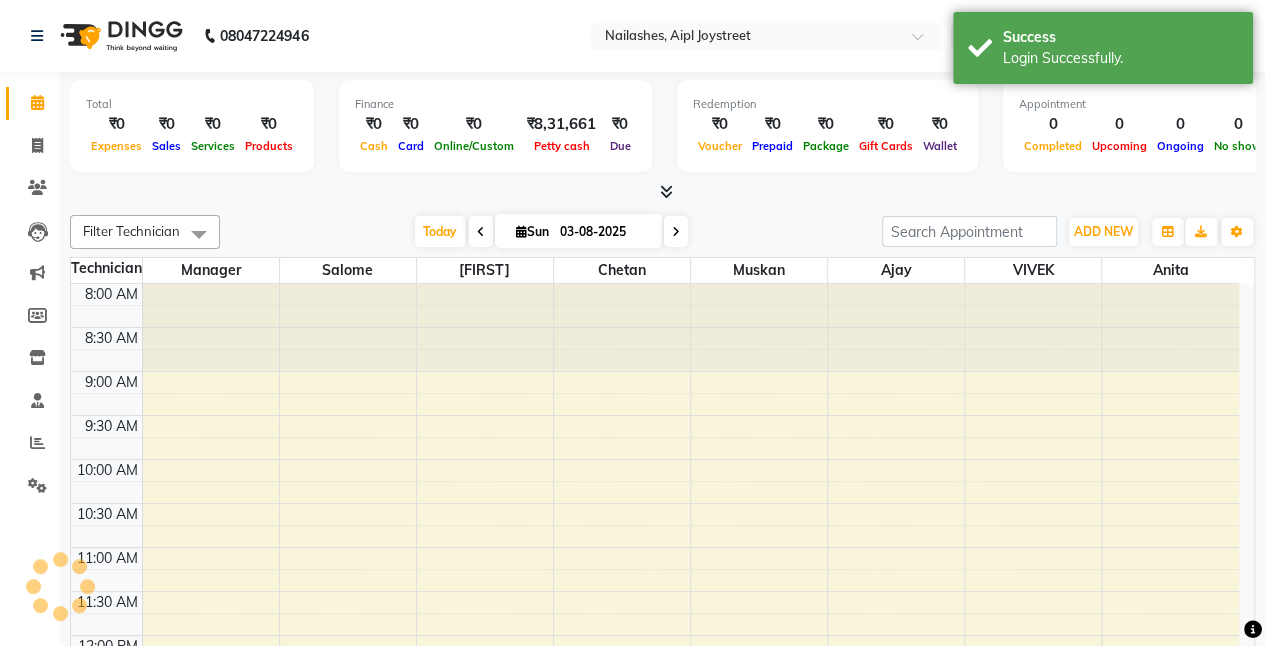scroll, scrollTop: 0, scrollLeft: 0, axis: both 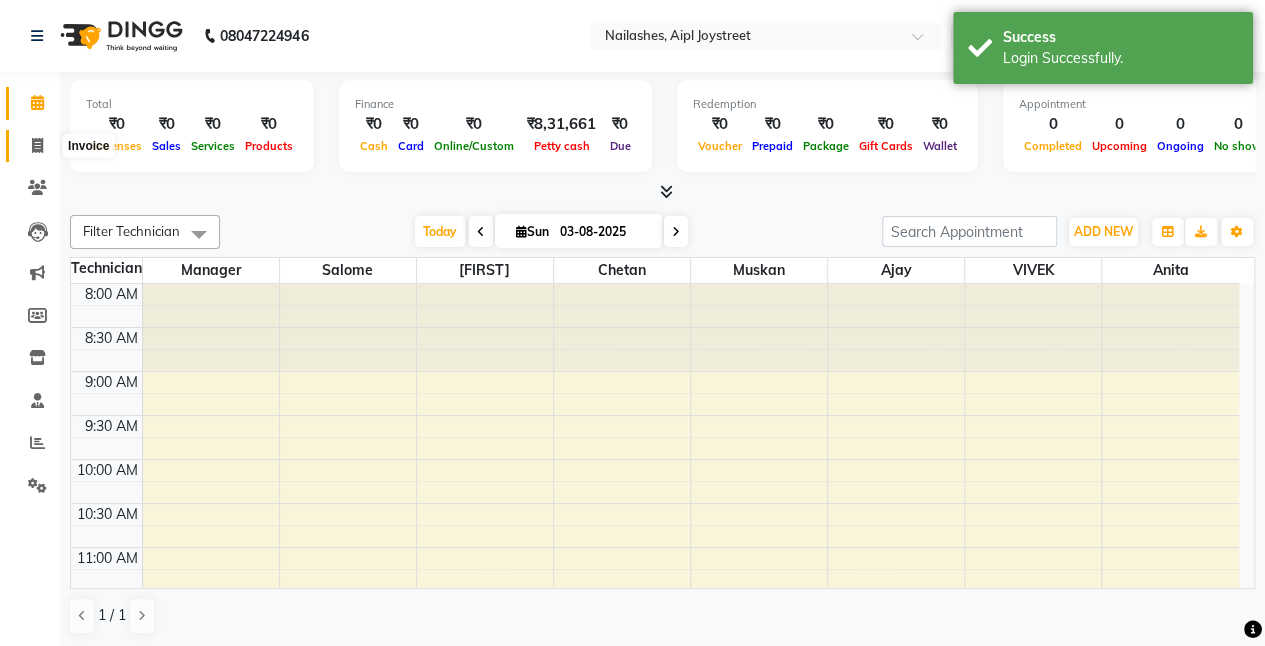 click 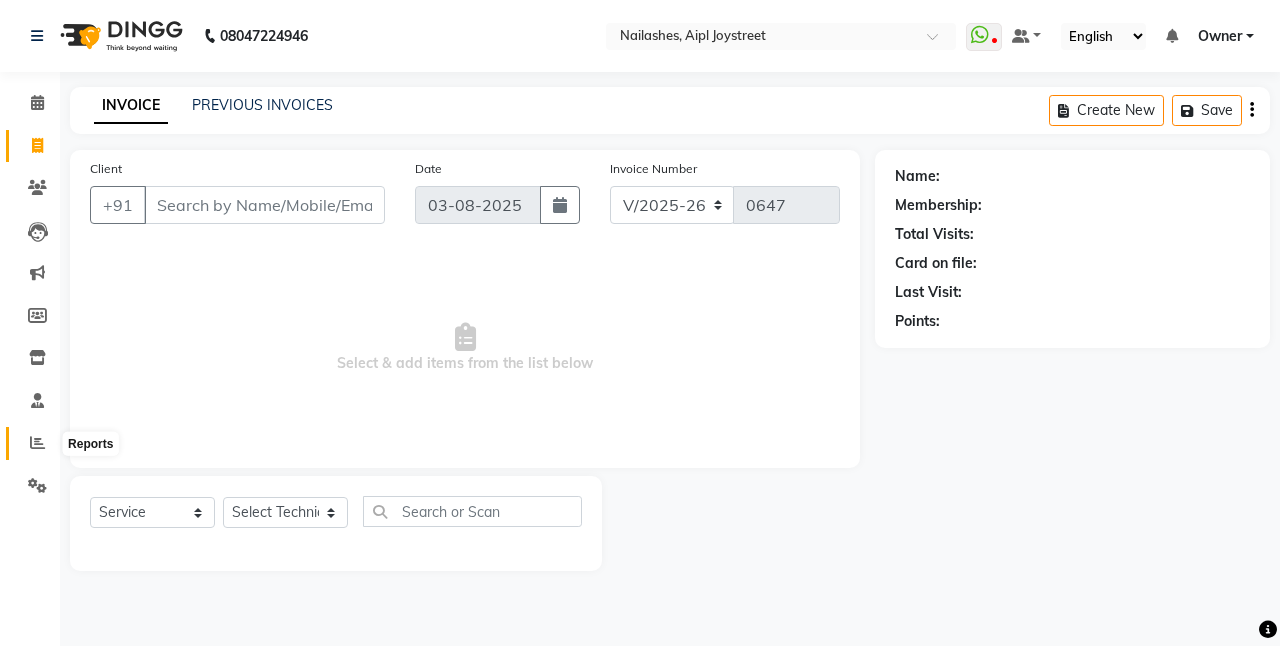 click 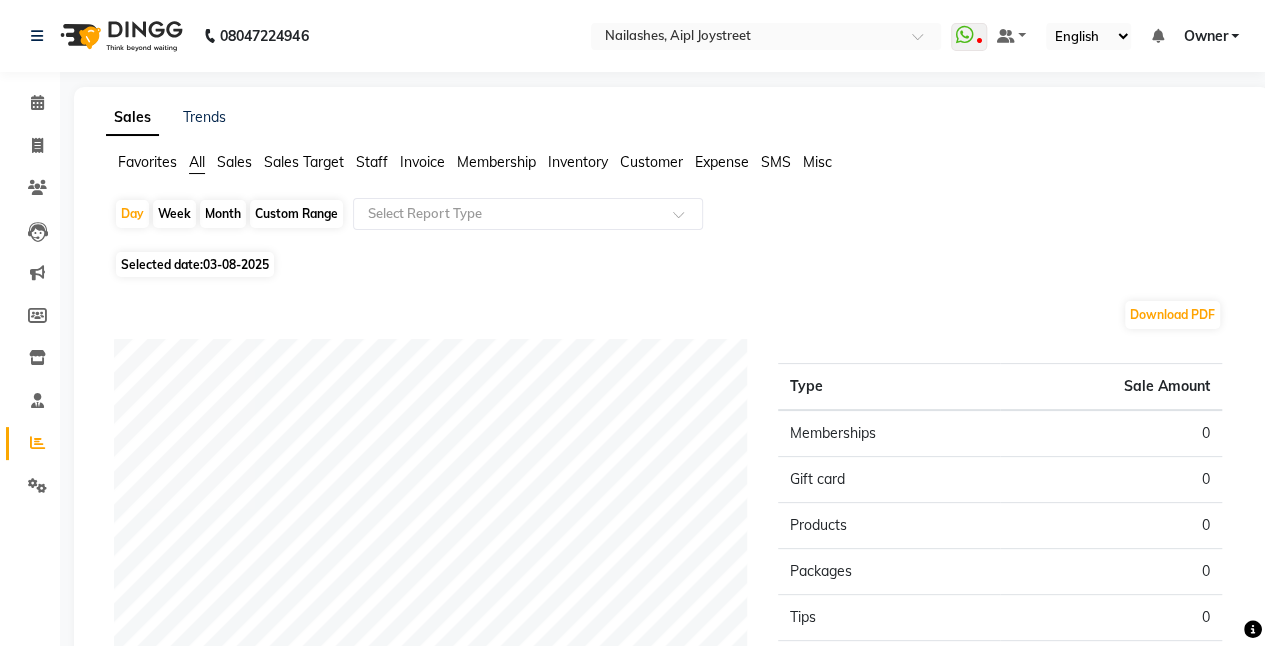 click on "Staff" 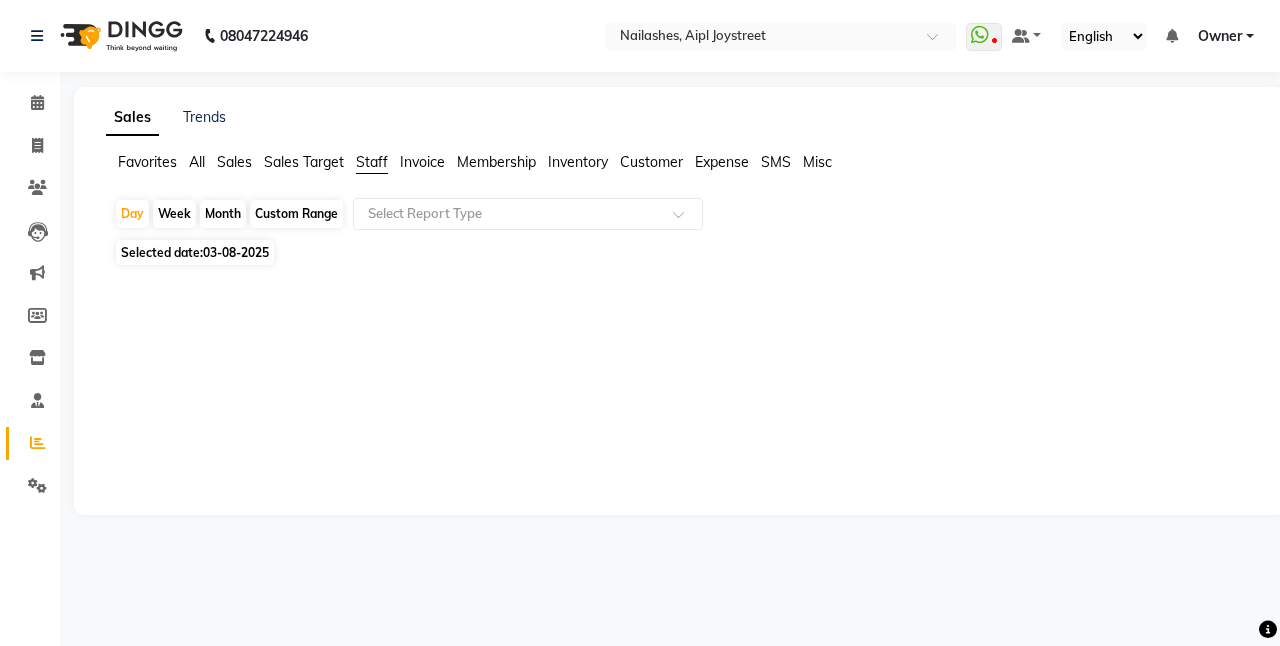click on "Custom Range" 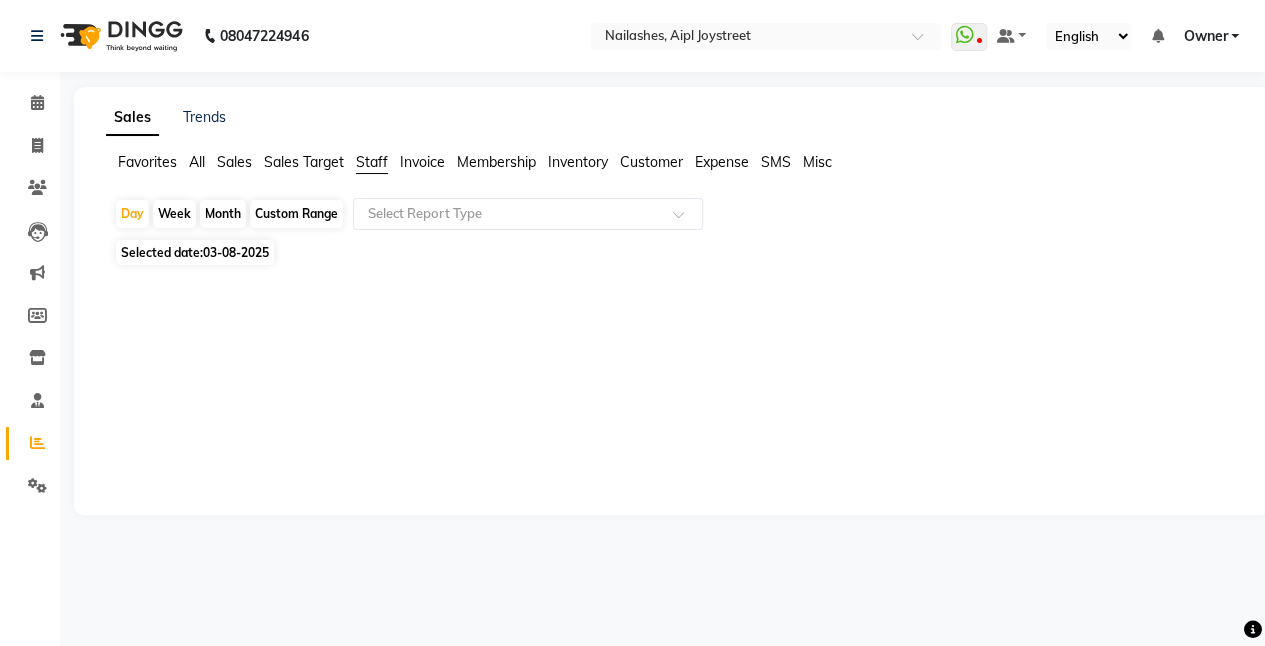 select on "8" 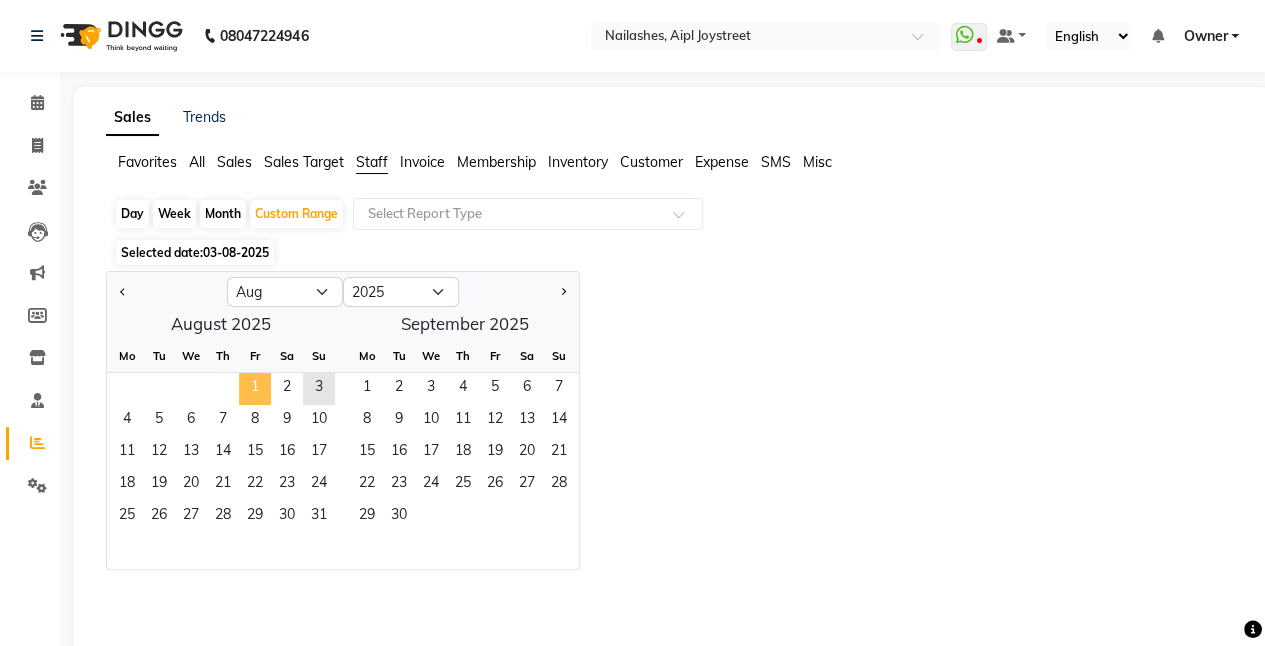 click on "1" 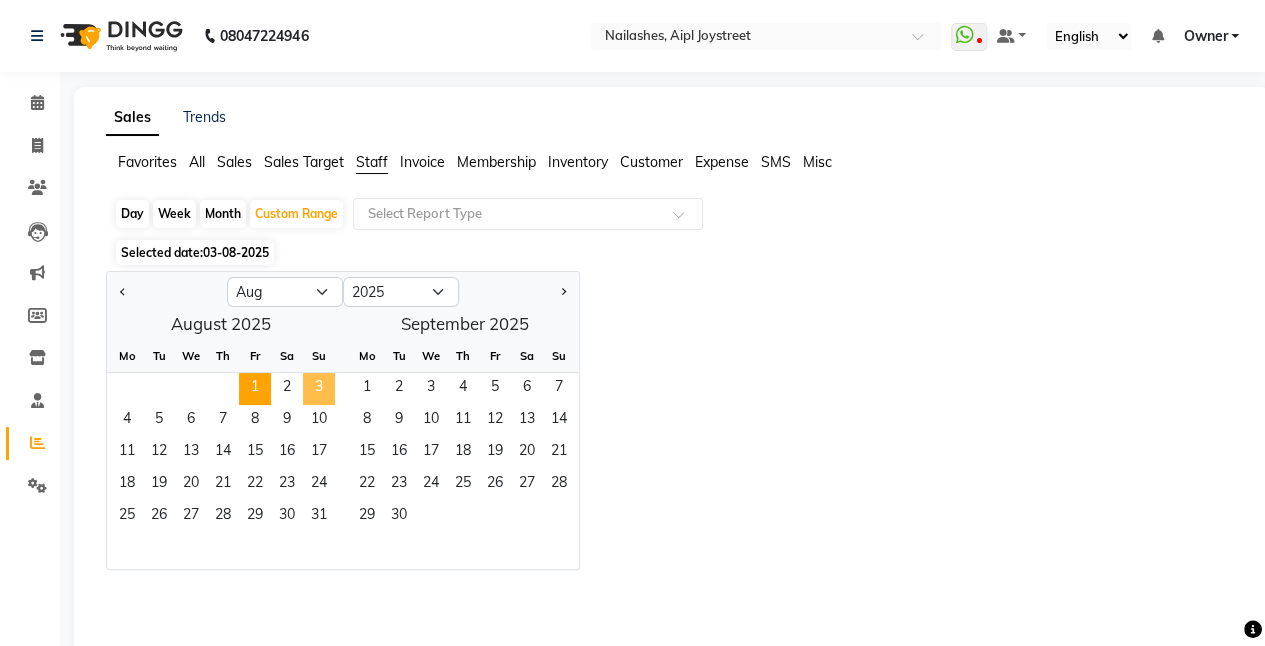 click on "3" 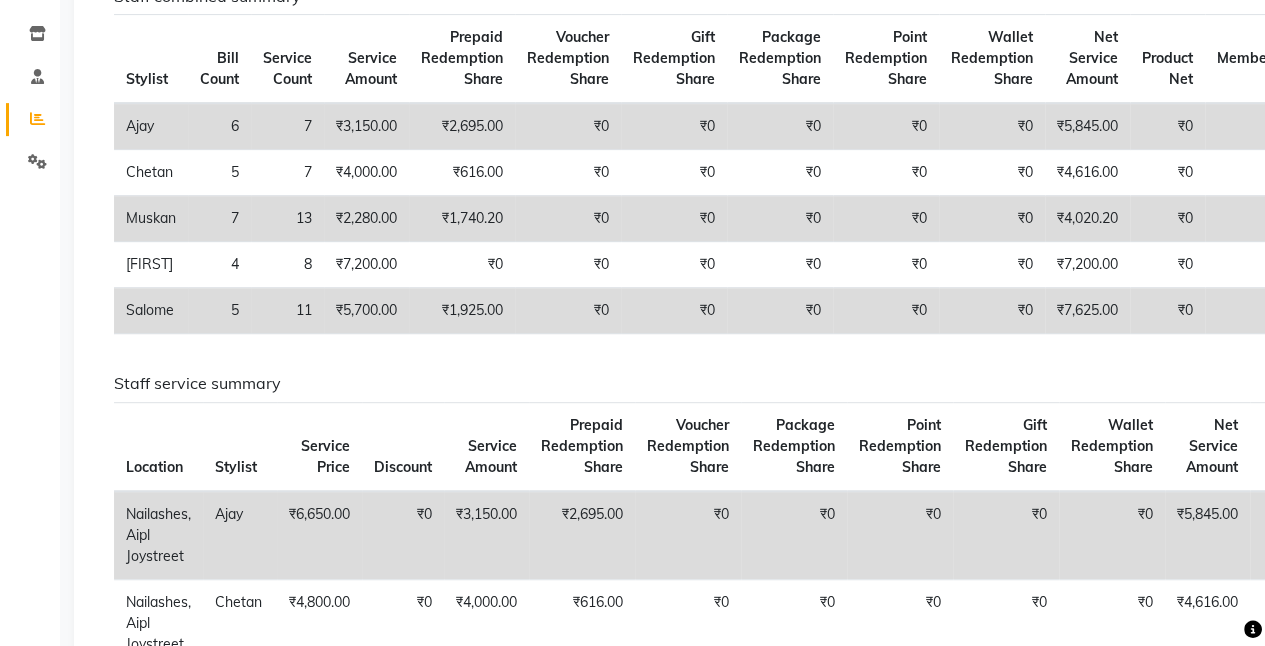 scroll, scrollTop: 0, scrollLeft: 0, axis: both 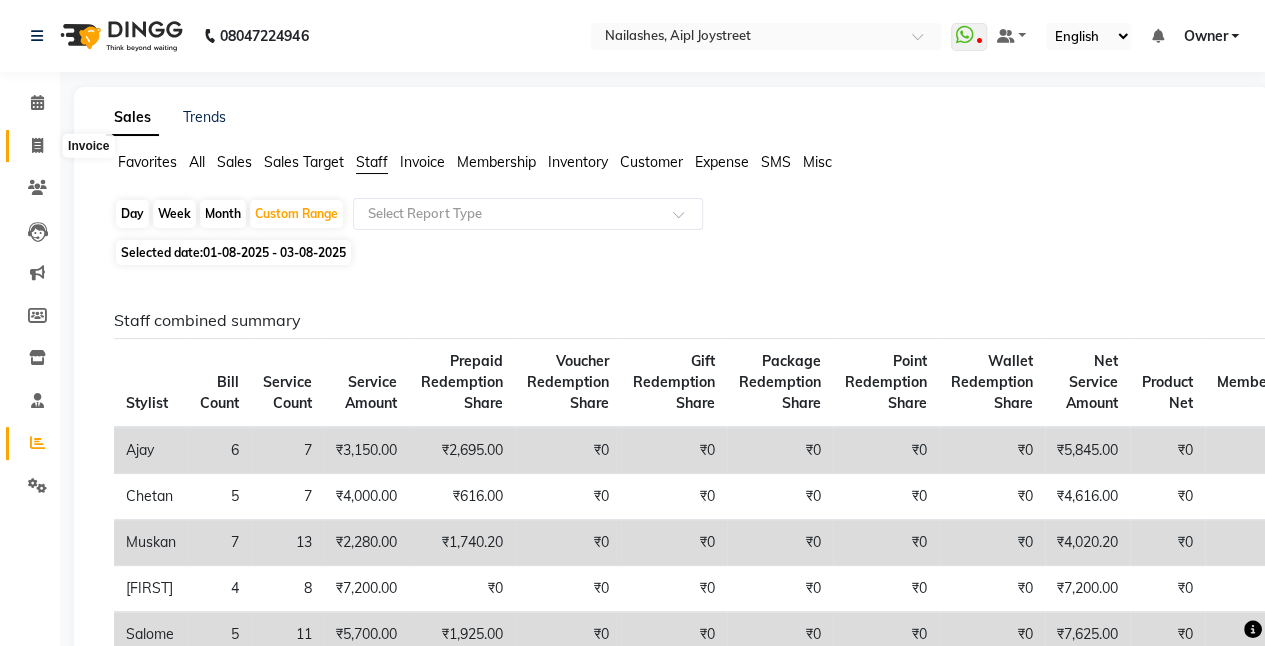 click 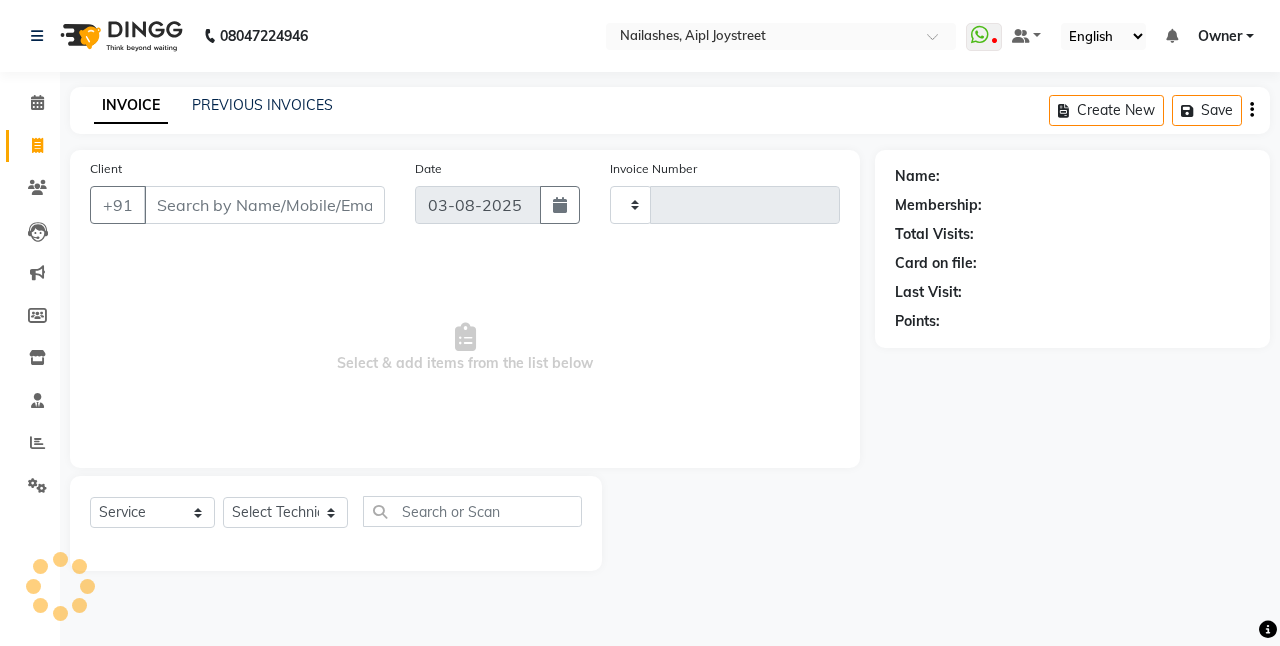 type on "0647" 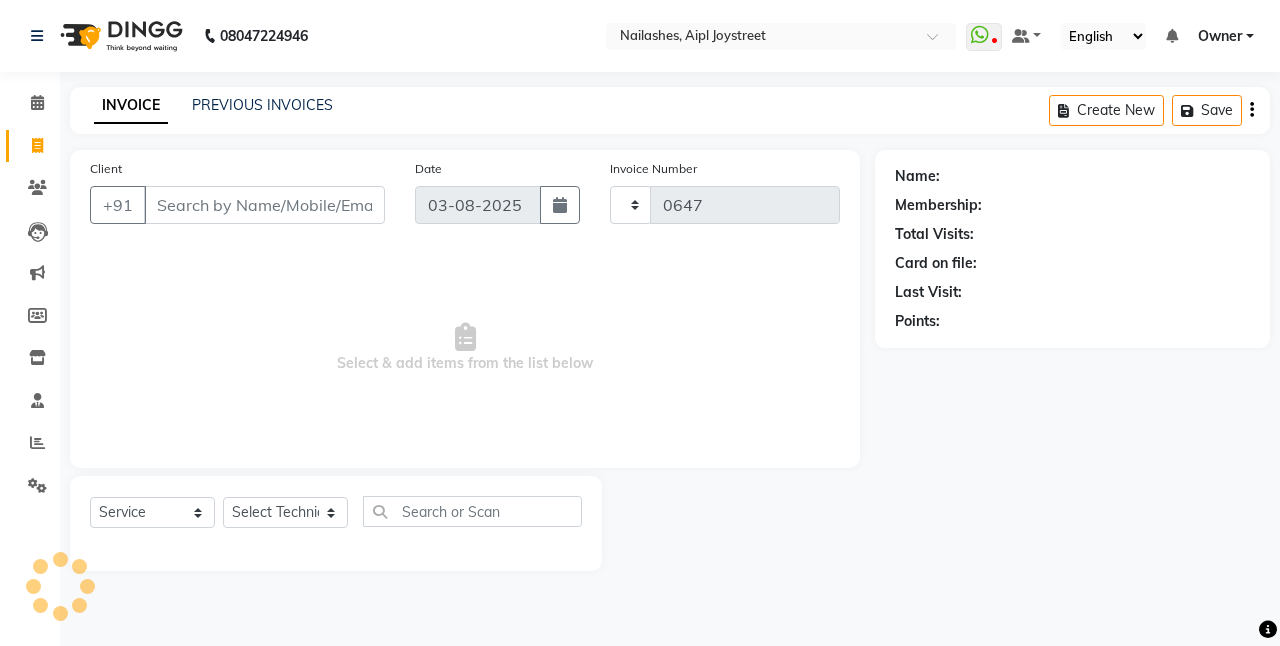 select on "5749" 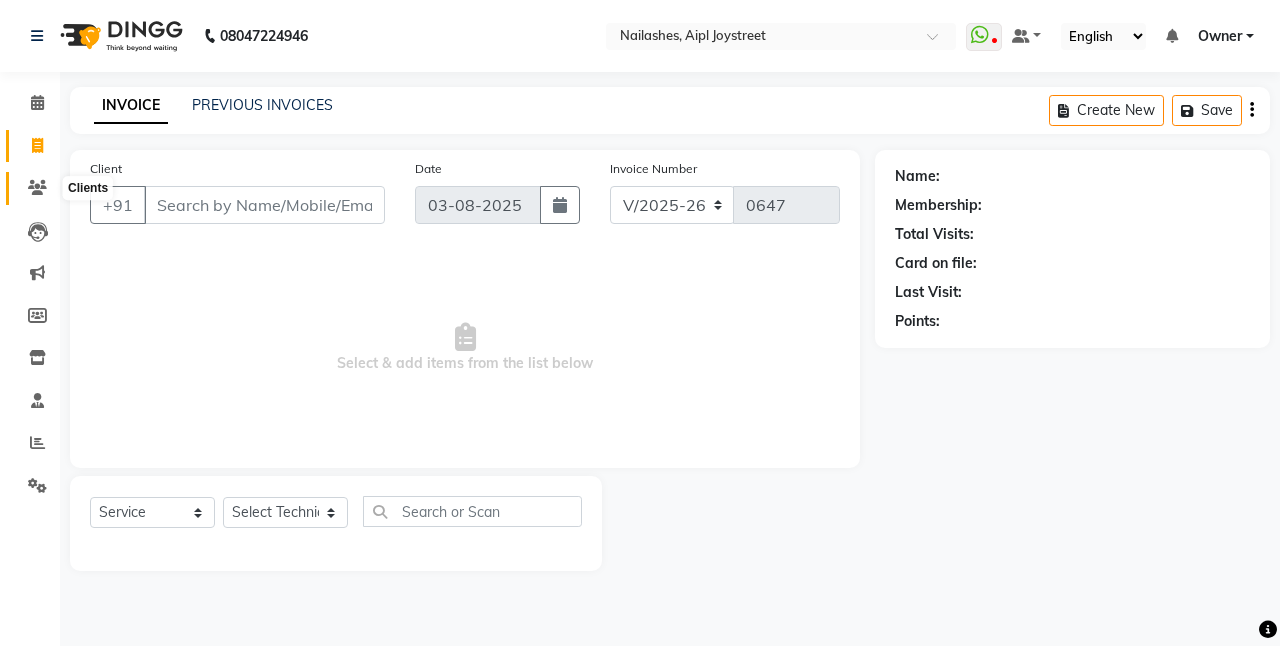 click 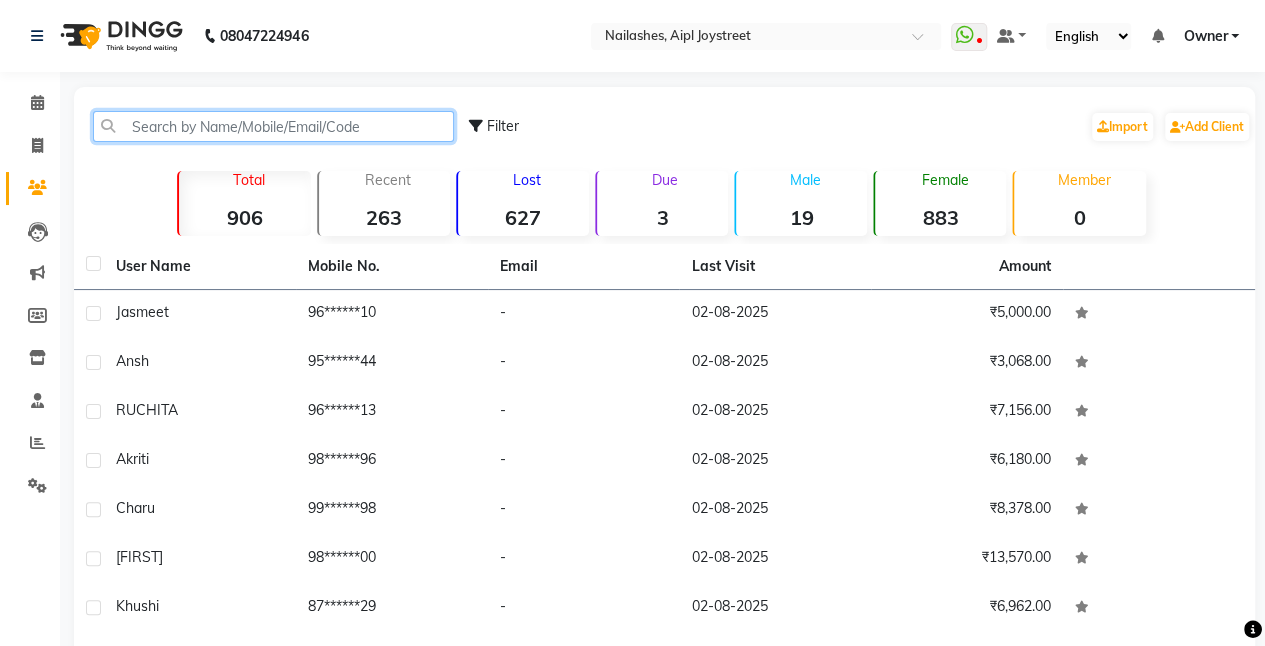 click 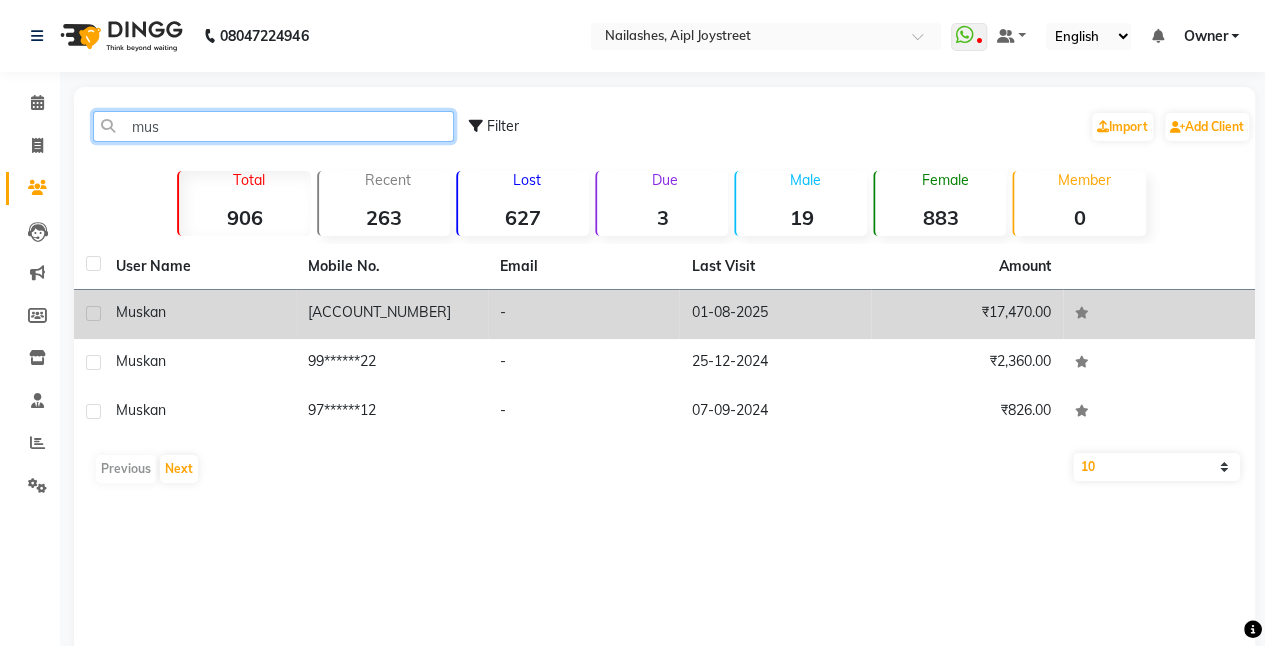 type on "mus" 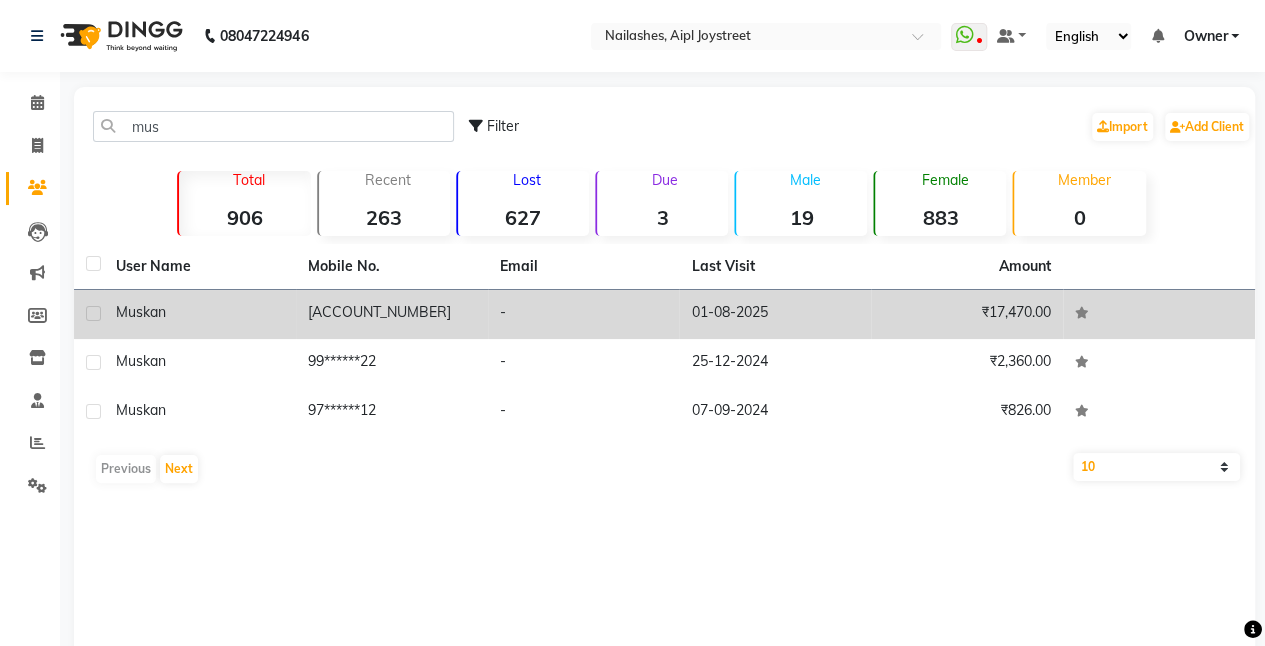 click on "[ACCOUNT_NUMBER]" 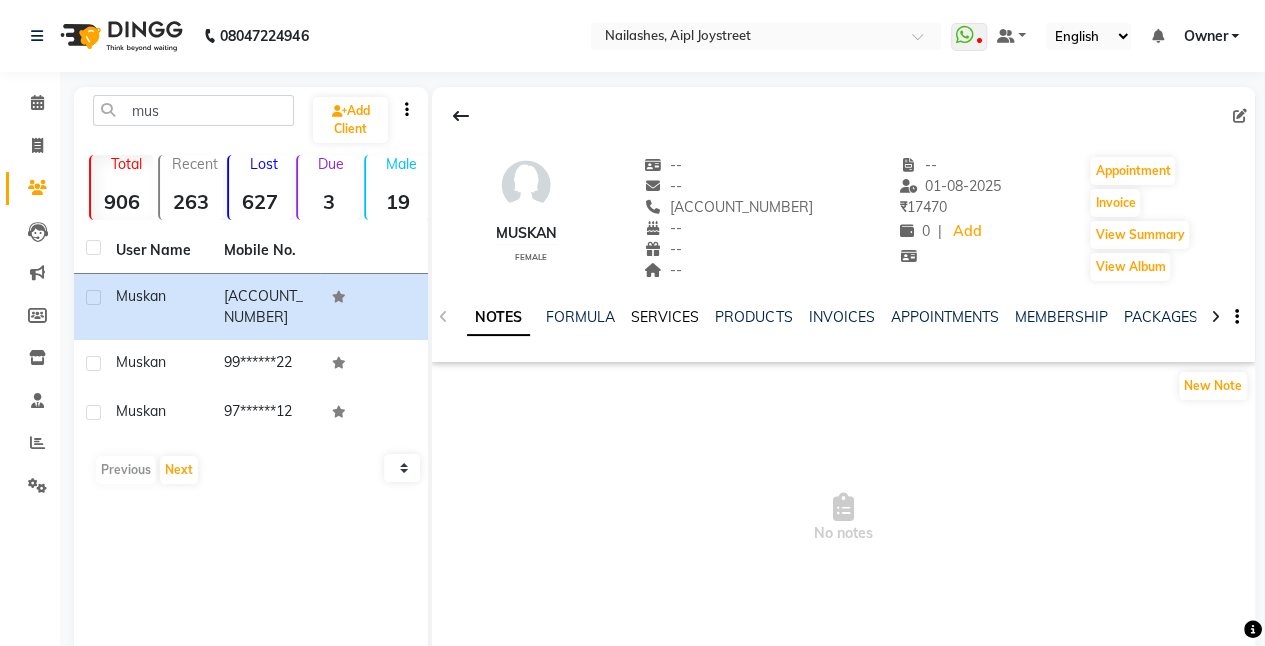 click on "SERVICES" 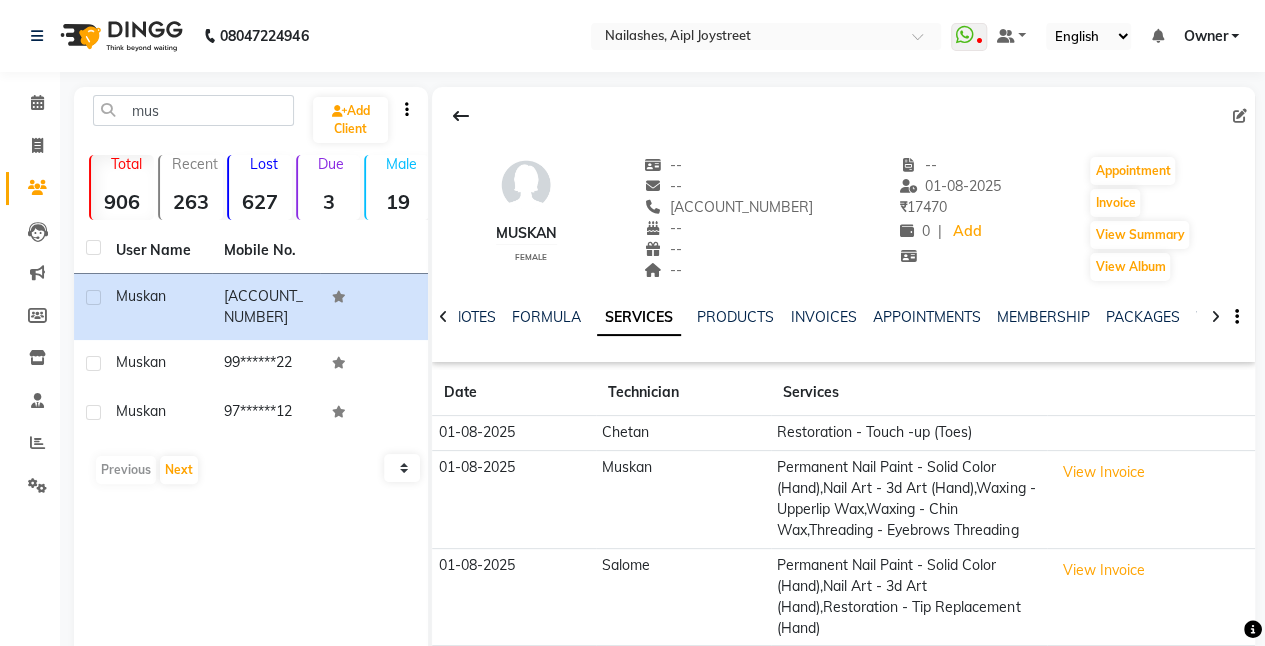 scroll, scrollTop: 216, scrollLeft: 0, axis: vertical 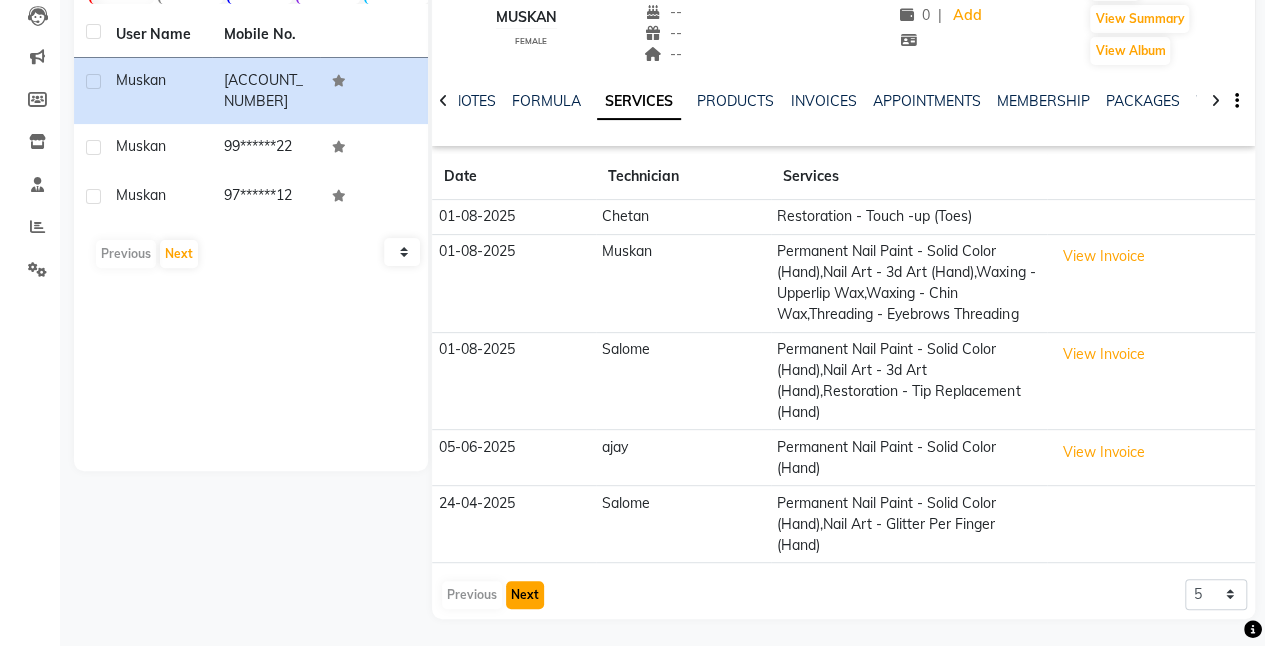 click on "Next" 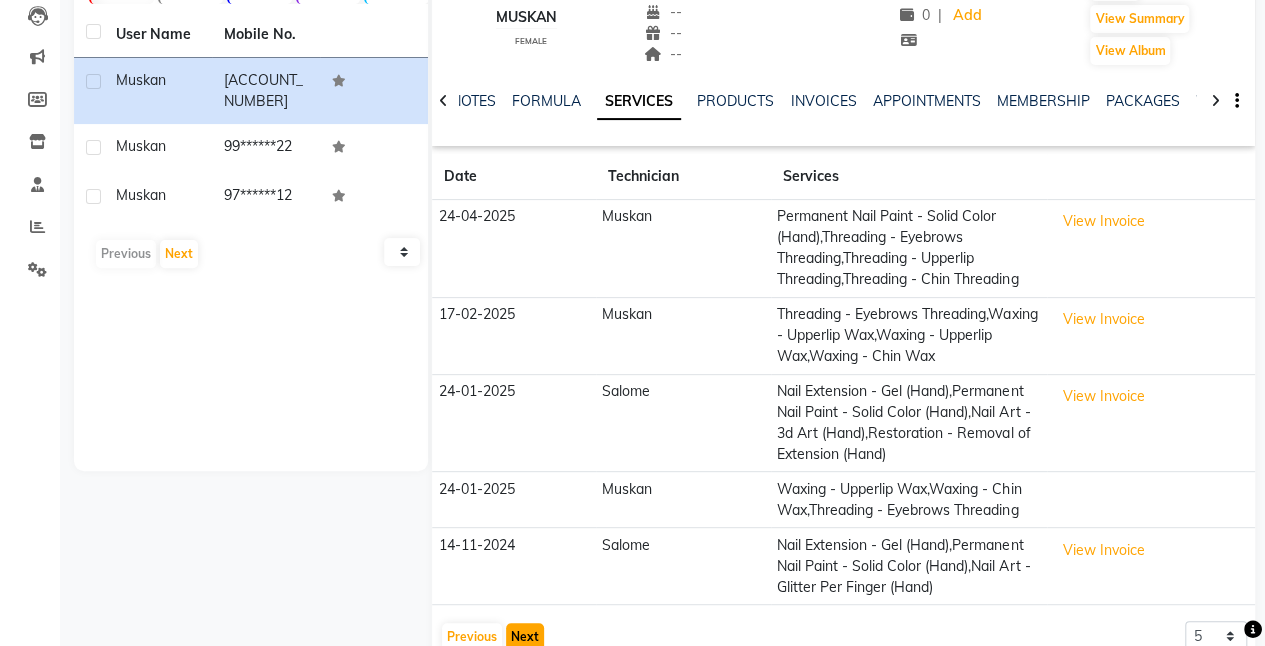 scroll, scrollTop: 279, scrollLeft: 0, axis: vertical 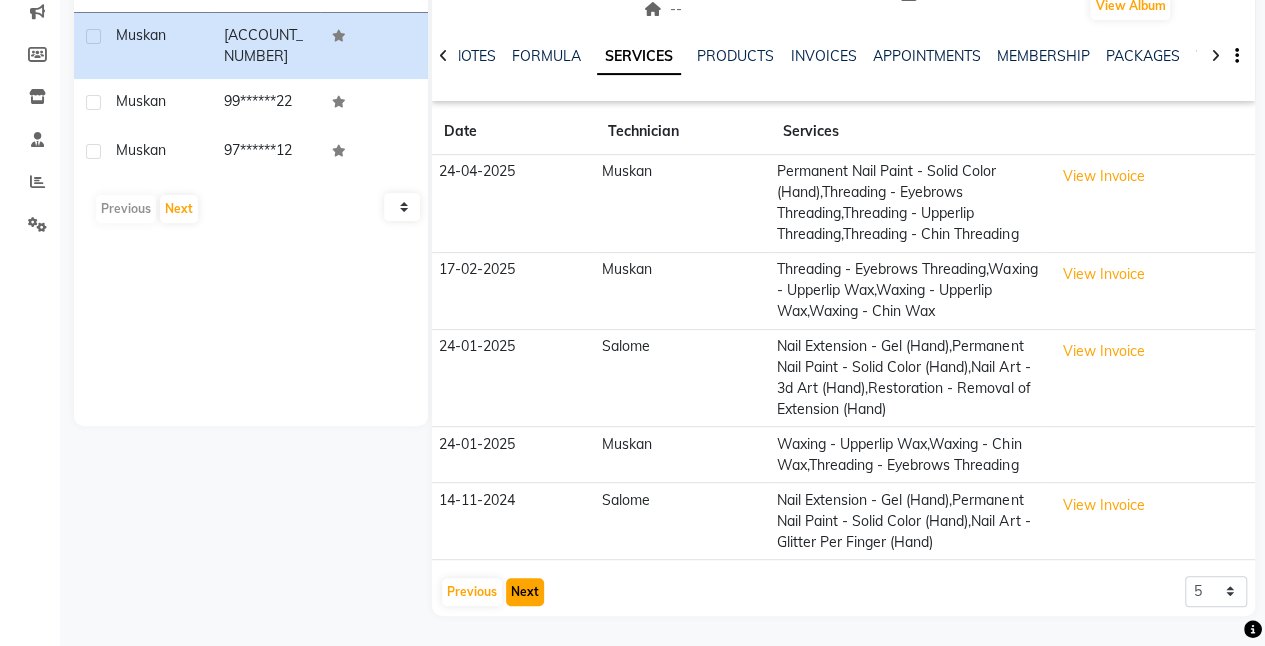 click on "Next" 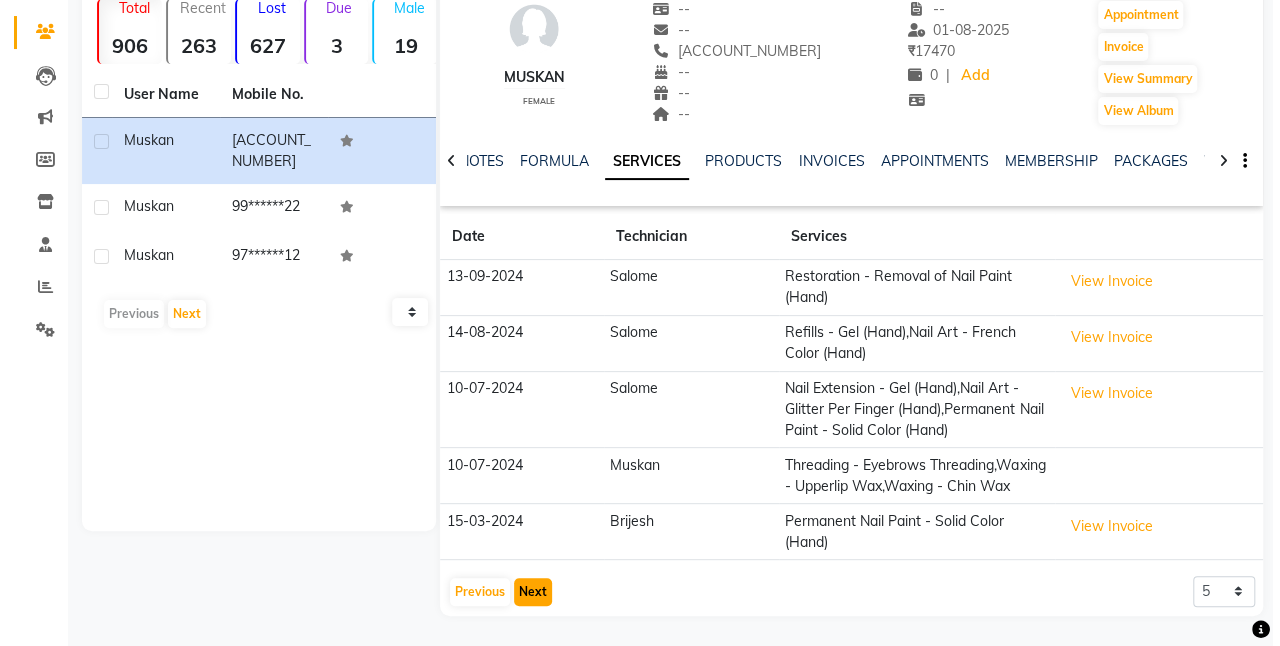 scroll, scrollTop: 174, scrollLeft: 0, axis: vertical 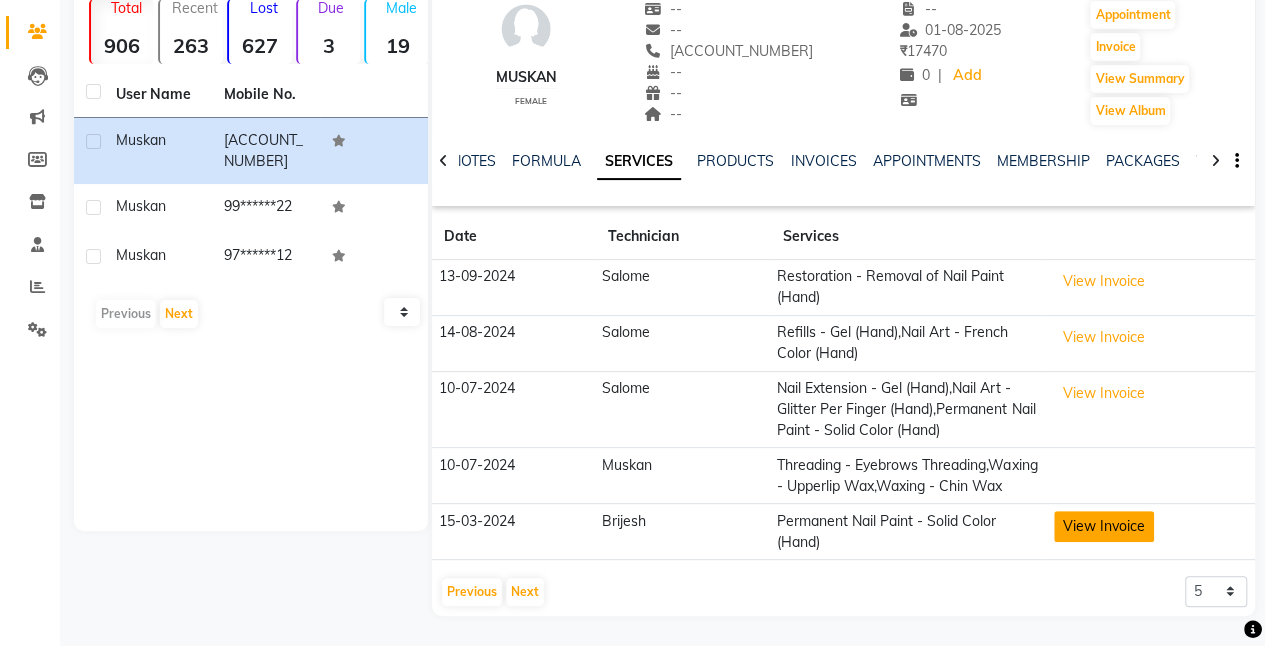 click on "View Invoice" 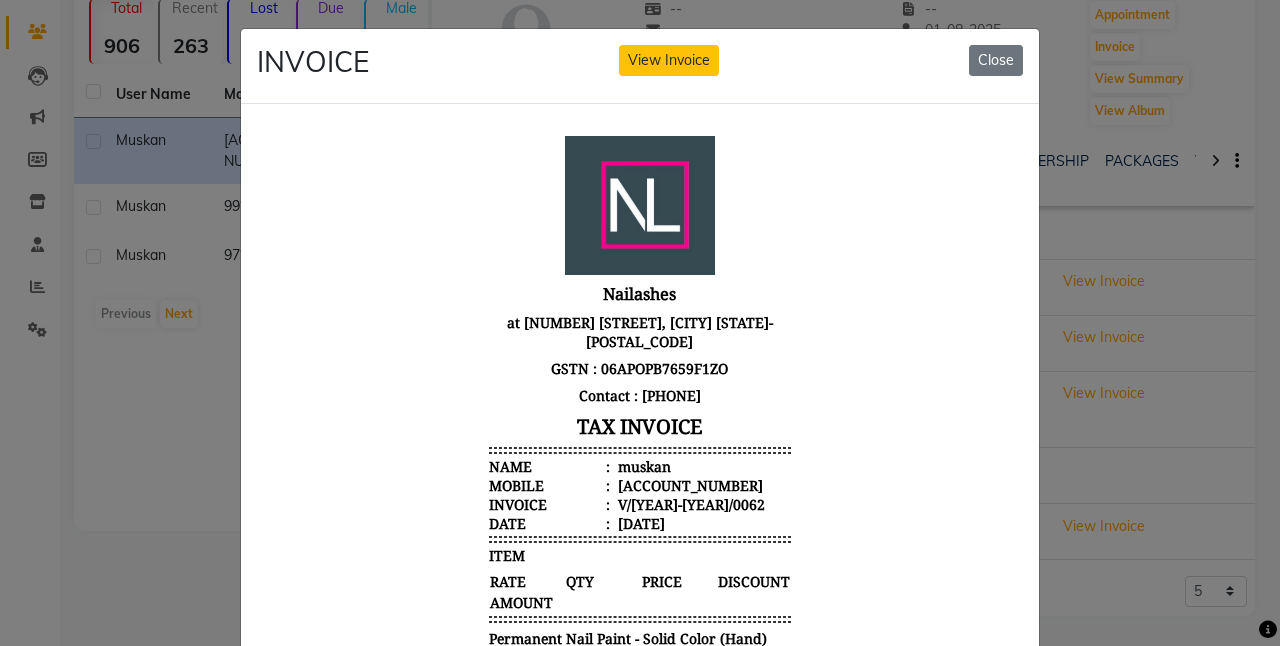 scroll, scrollTop: 16, scrollLeft: 0, axis: vertical 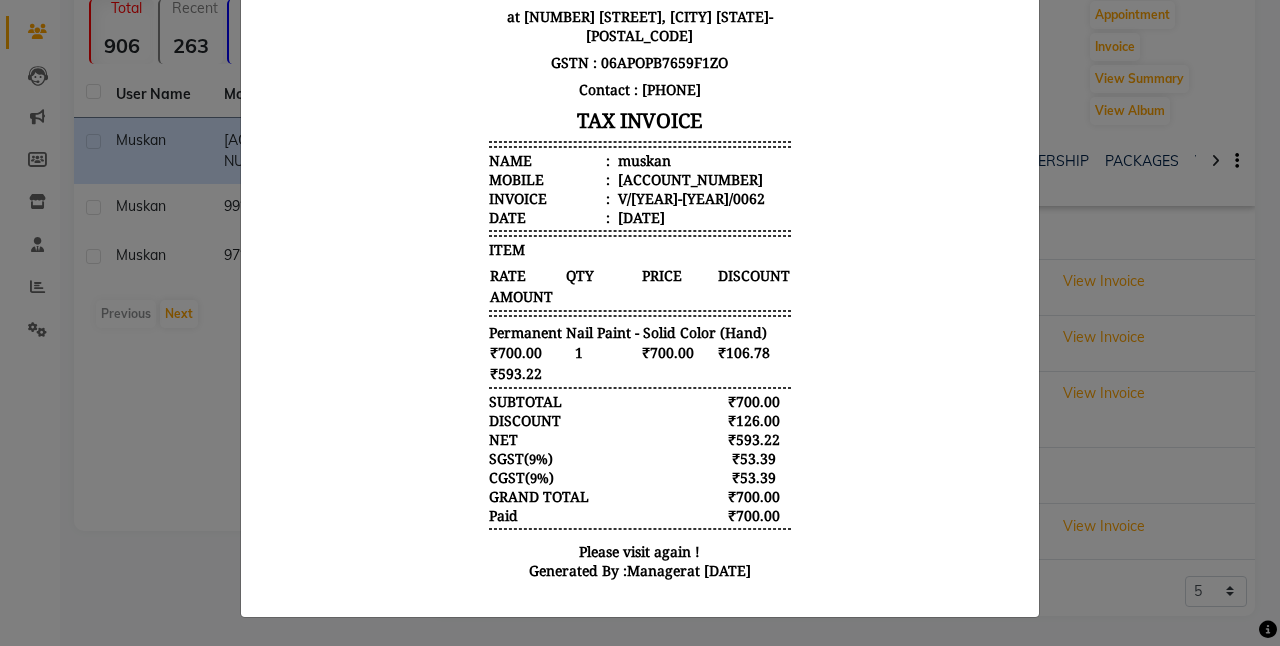 click on "INVOICE View Invoice Close" 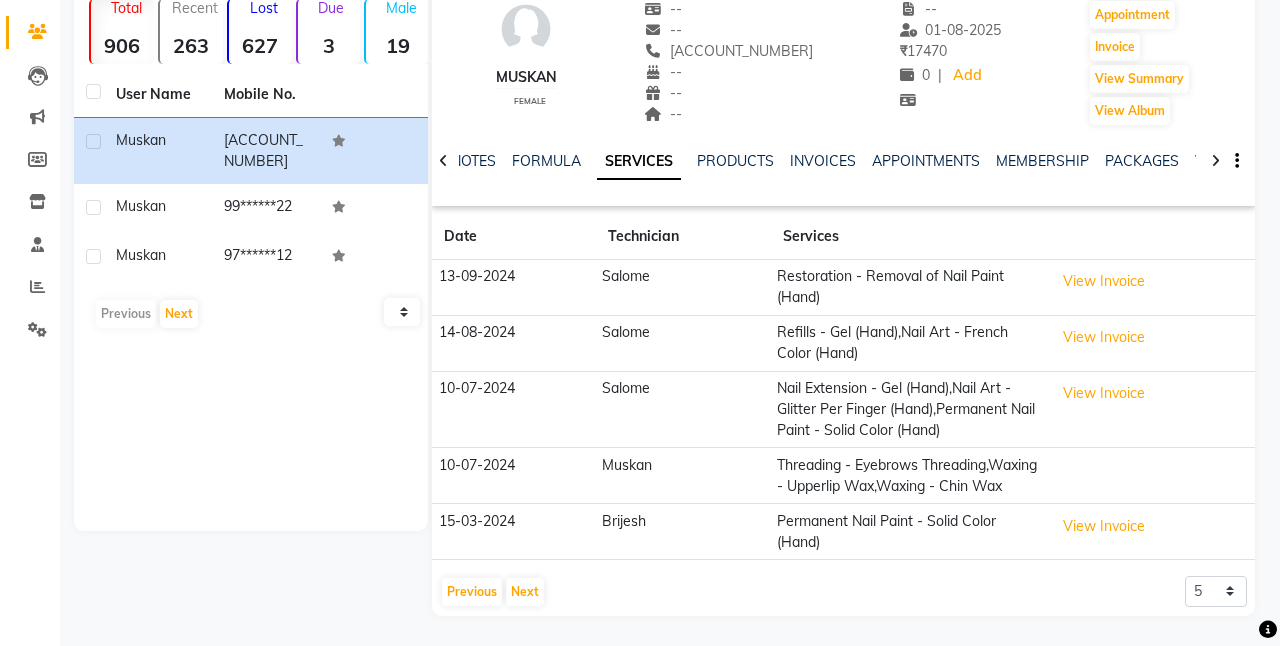 scroll, scrollTop: 153, scrollLeft: 0, axis: vertical 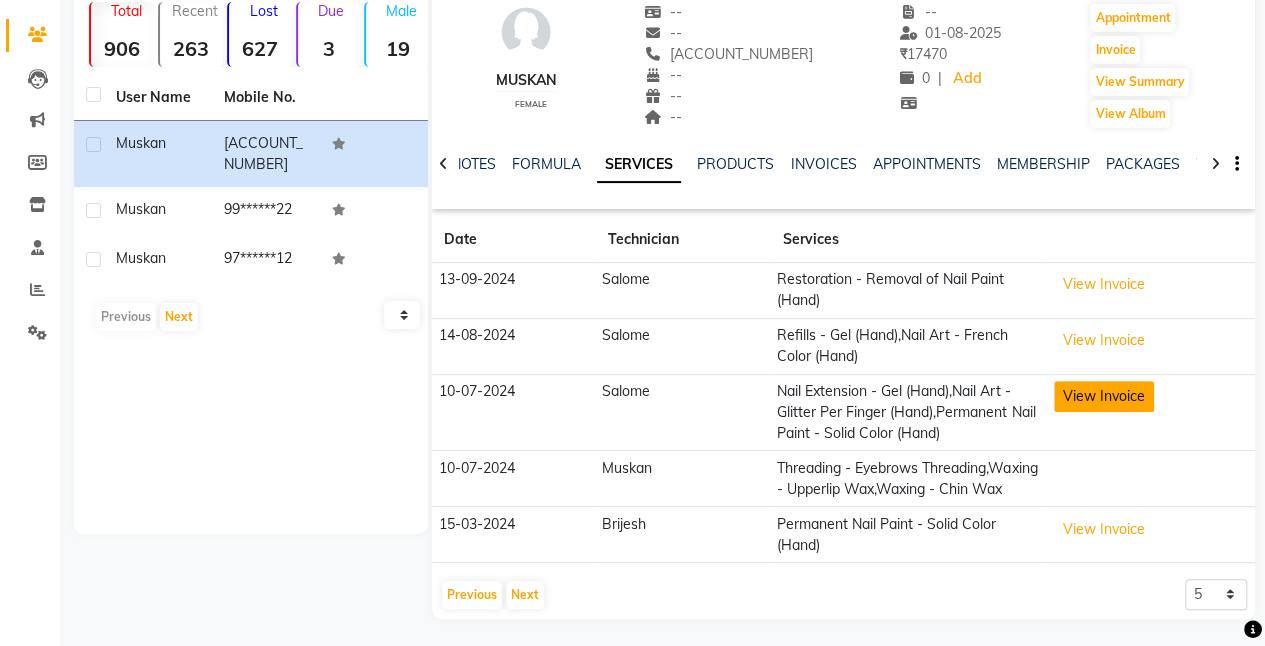 click on "View Invoice" 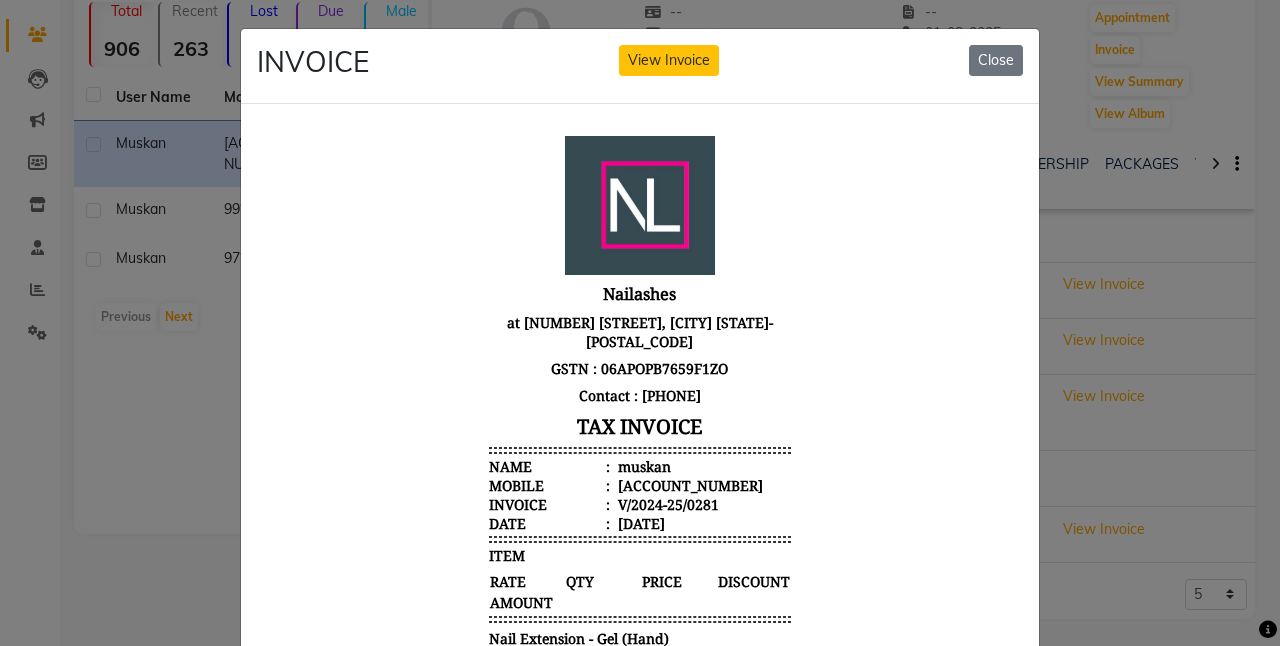 scroll, scrollTop: 16, scrollLeft: 0, axis: vertical 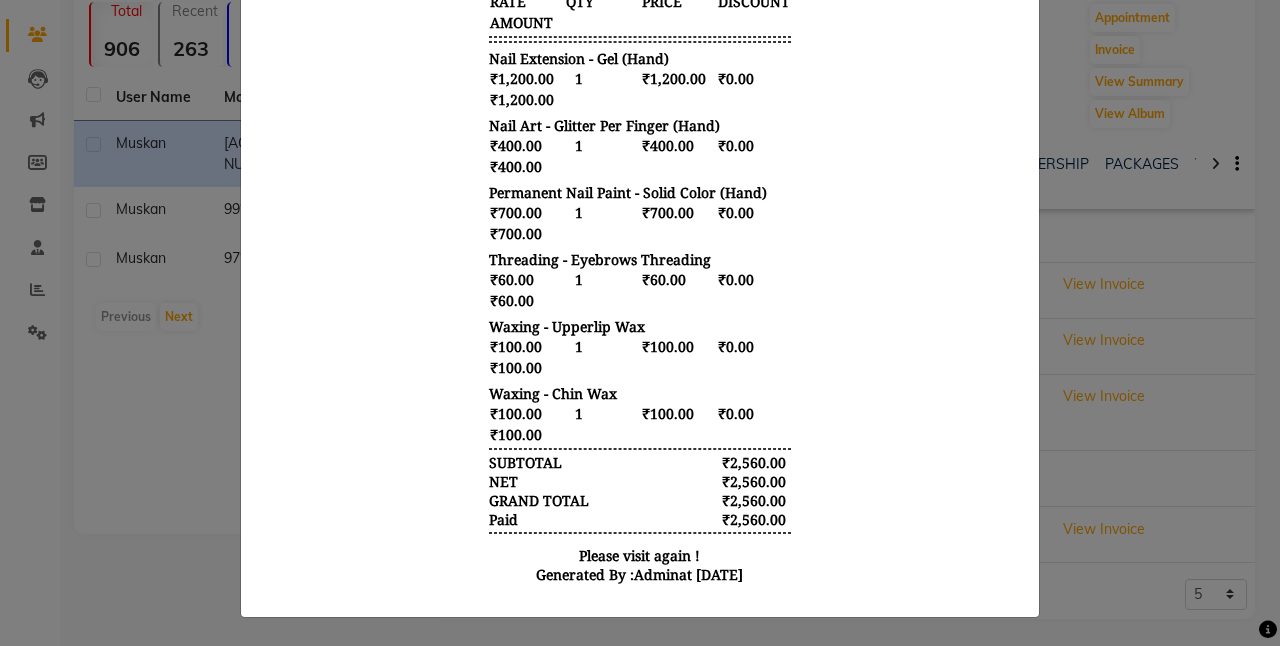 click on "INVOICE View Invoice Close" 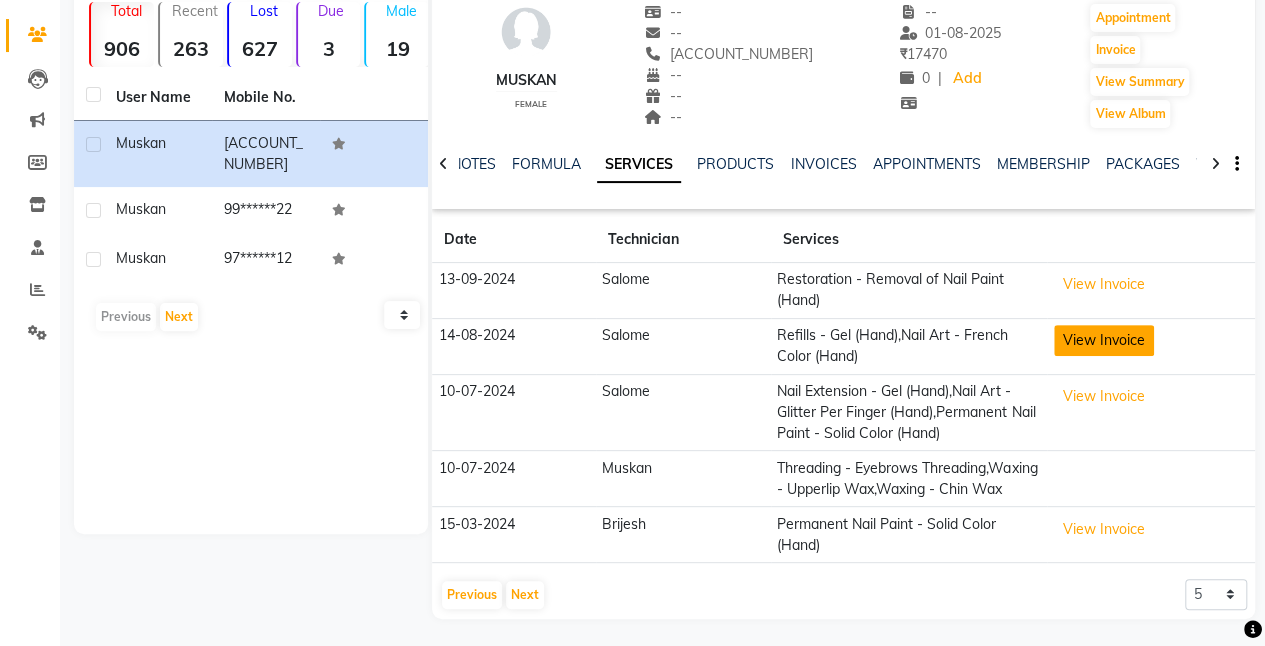 click on "View Invoice" 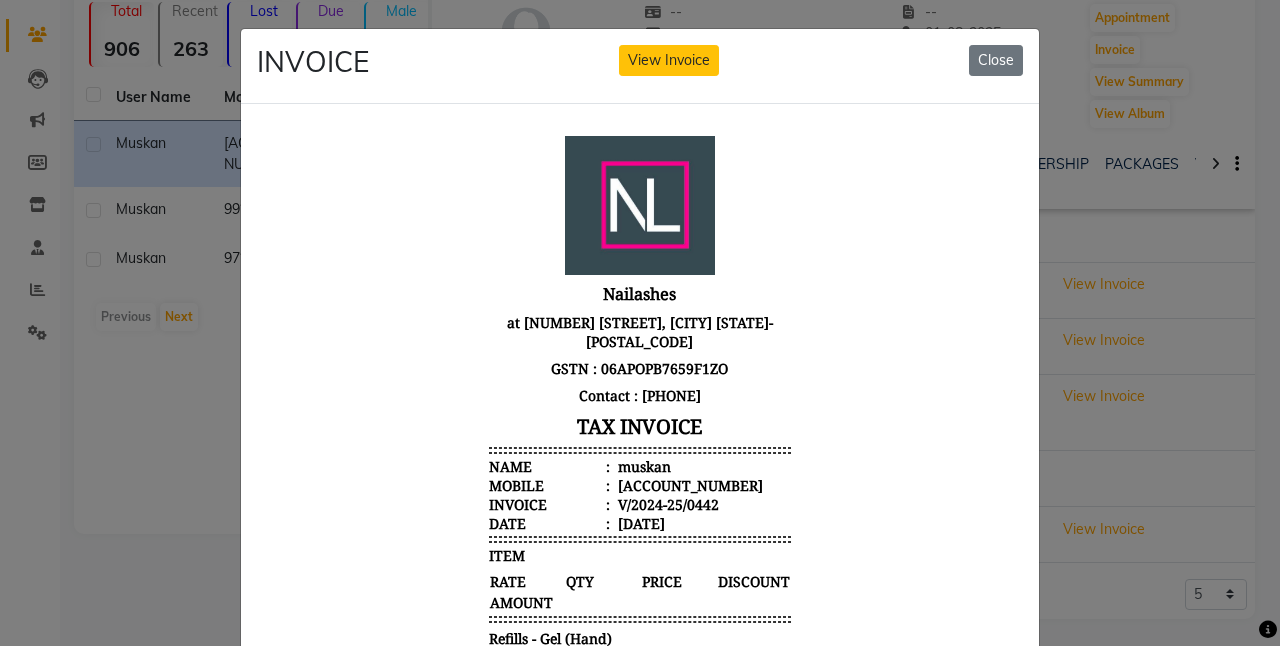 scroll, scrollTop: 16, scrollLeft: 0, axis: vertical 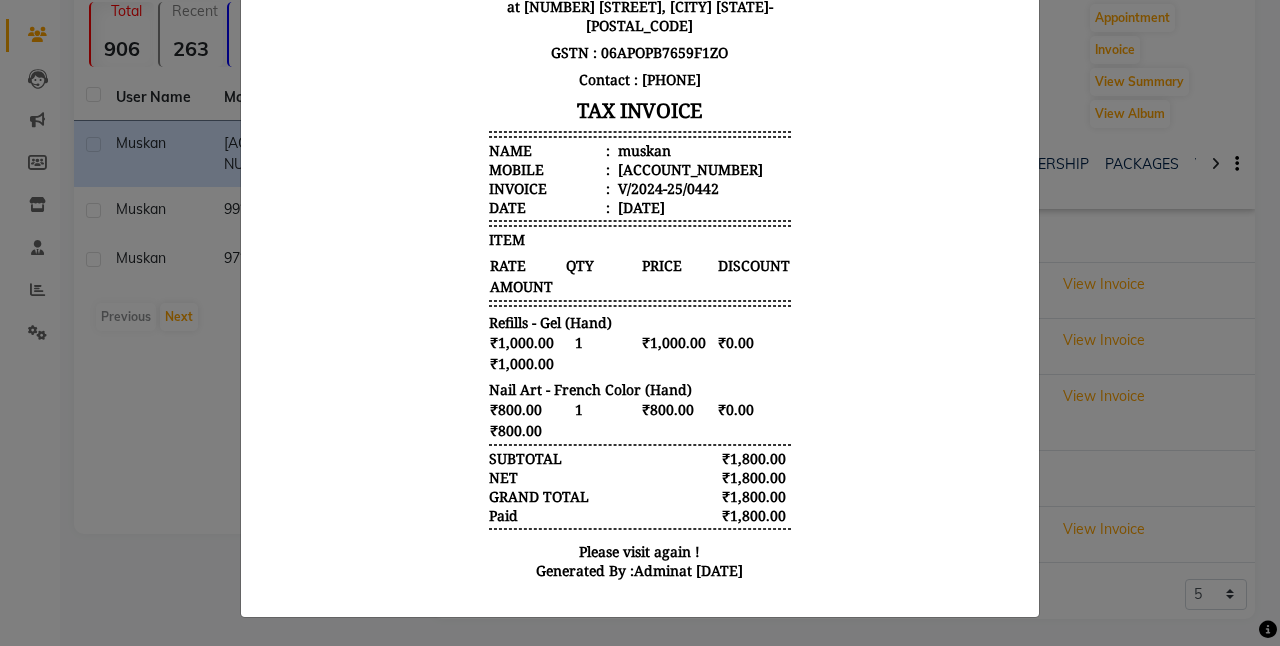 click on "INVOICE View Invoice Close" 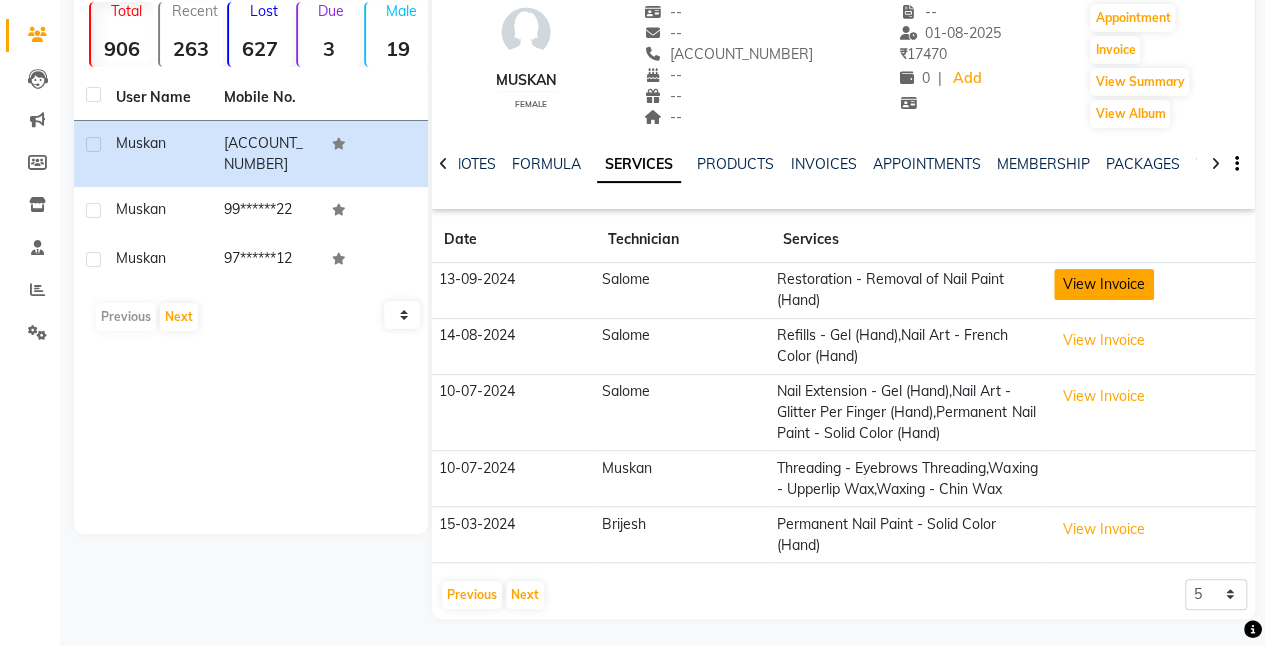 click on "View Invoice" 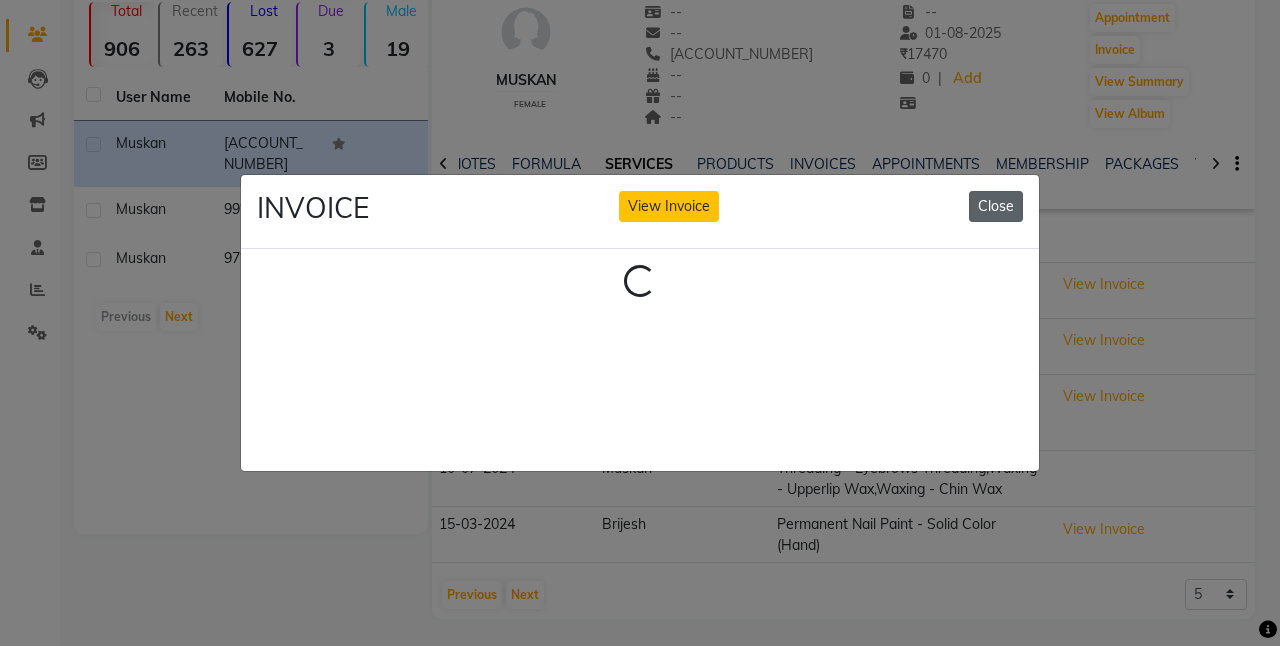 click on "Close" 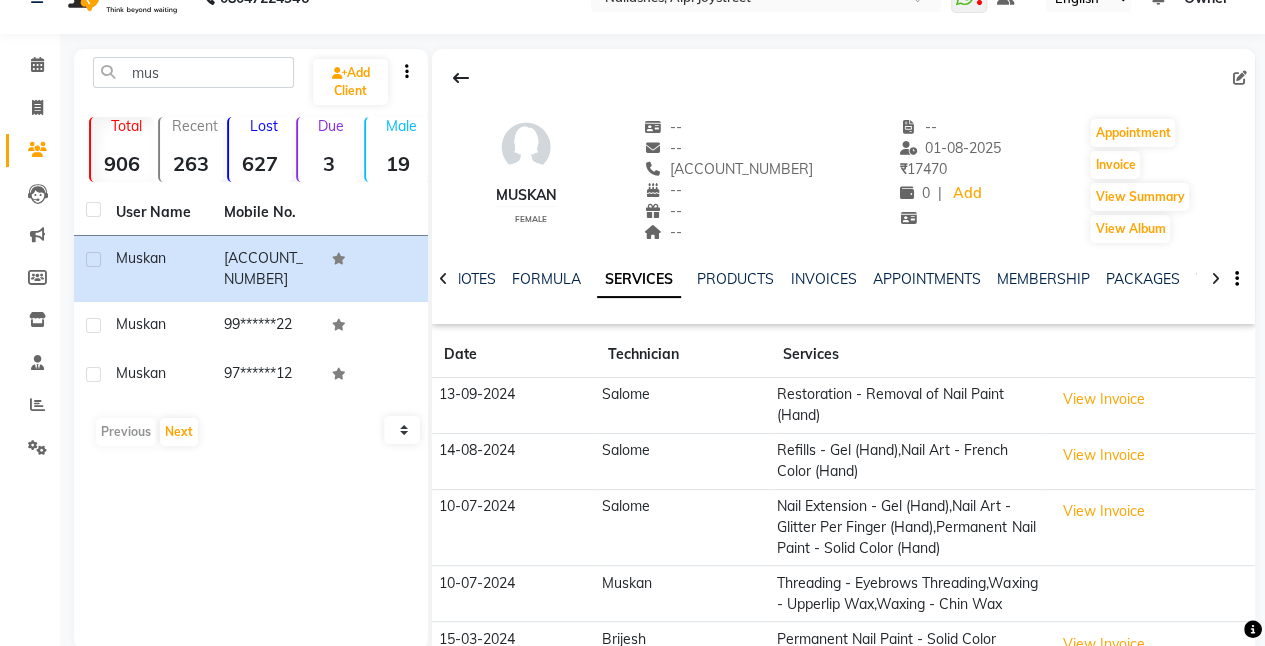 scroll, scrollTop: 174, scrollLeft: 0, axis: vertical 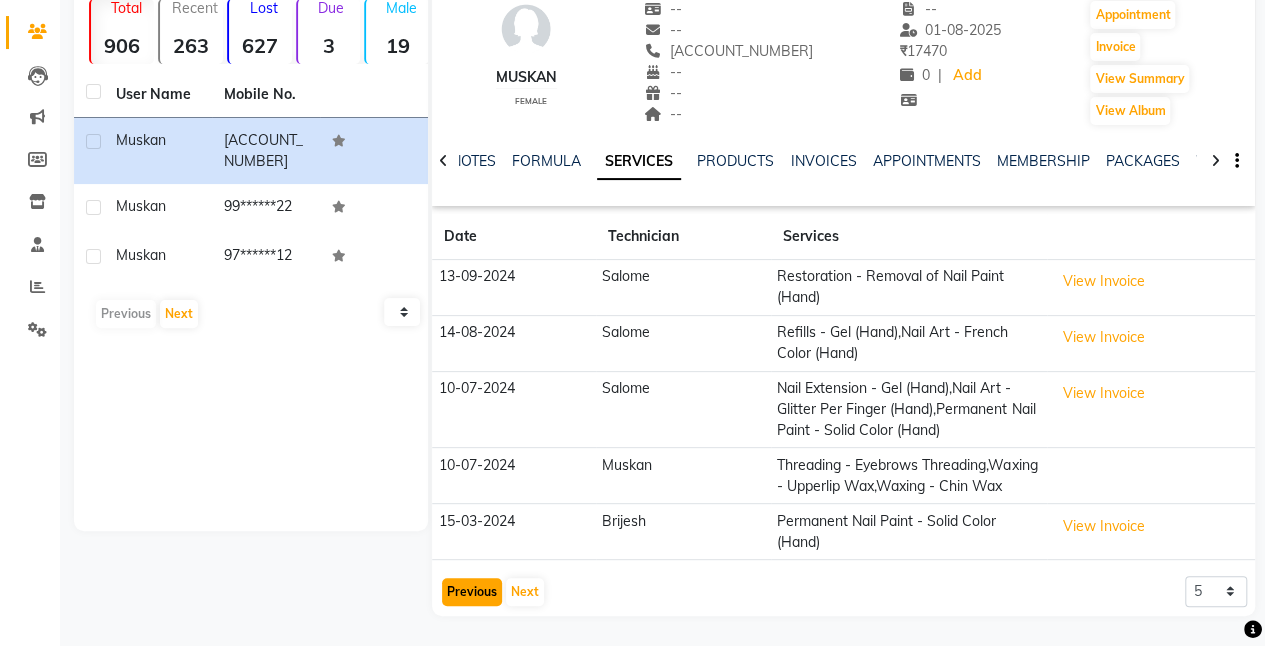 click on "Previous" 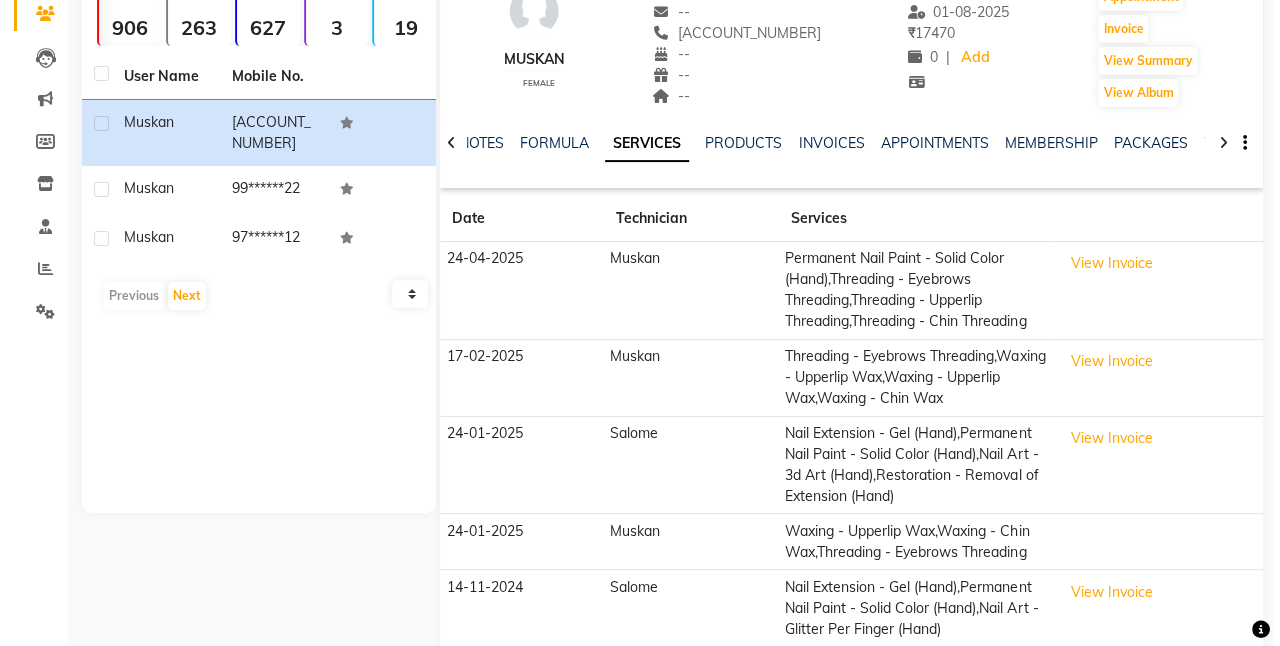scroll, scrollTop: 279, scrollLeft: 0, axis: vertical 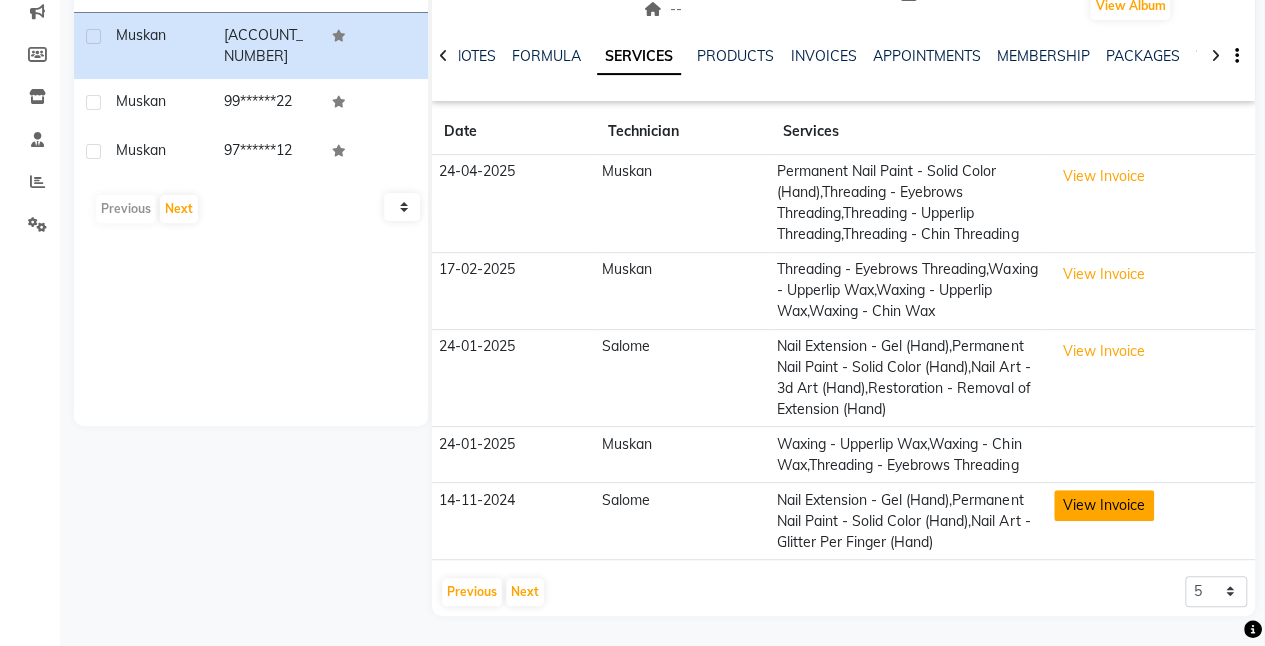 click on "View Invoice" 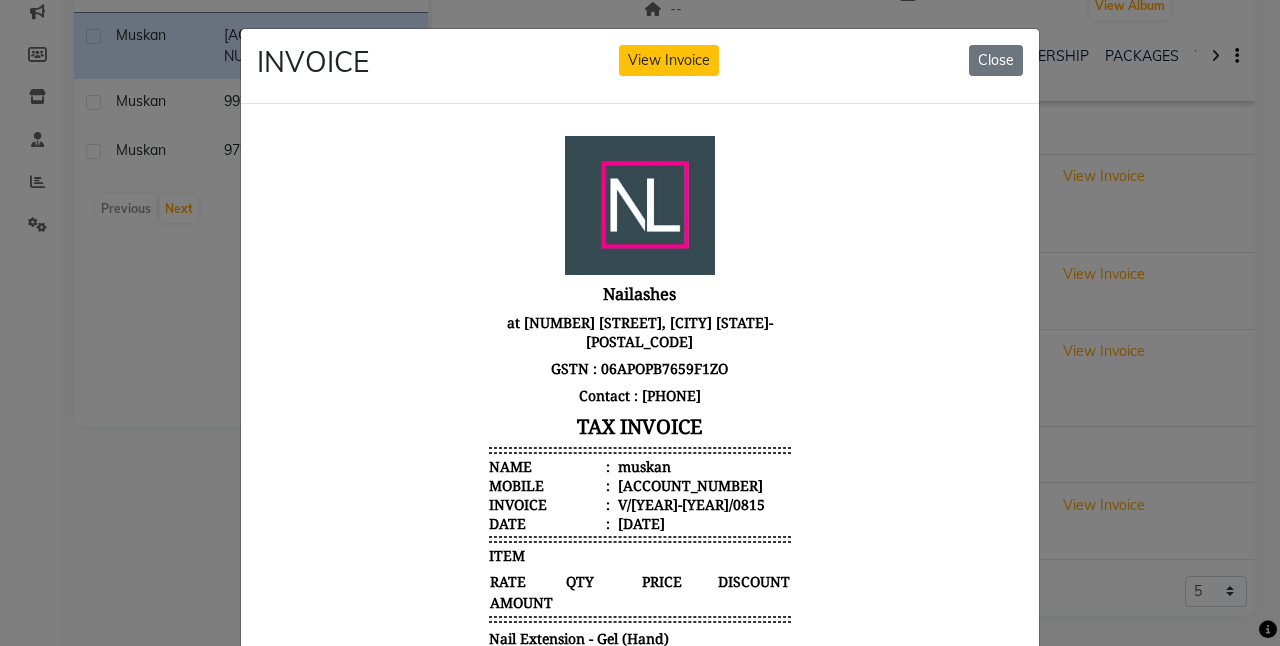 scroll, scrollTop: 15, scrollLeft: 0, axis: vertical 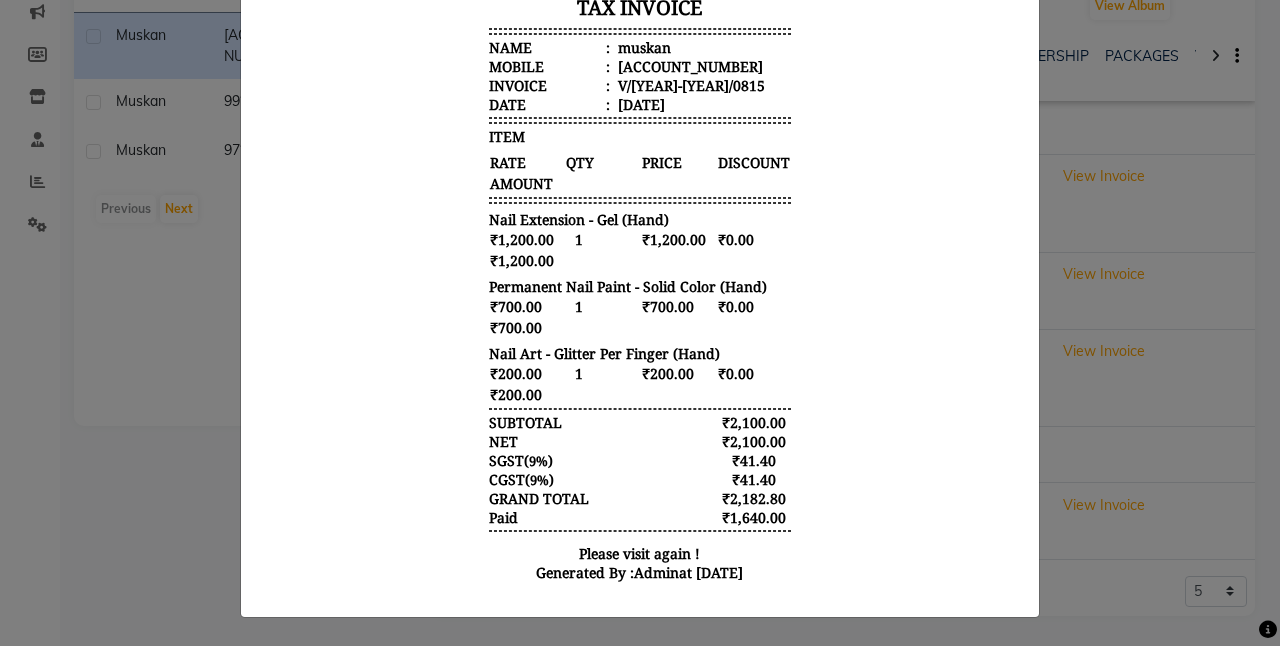click on "INVOICE View Invoice Close" 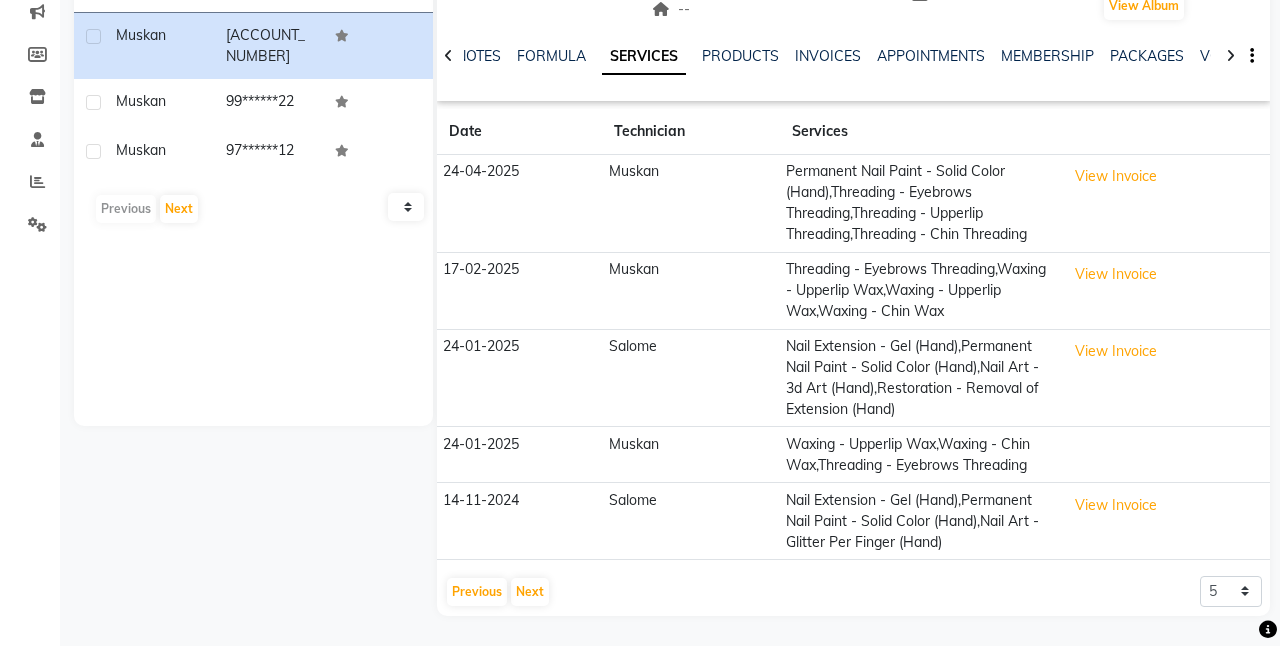 scroll, scrollTop: 258, scrollLeft: 0, axis: vertical 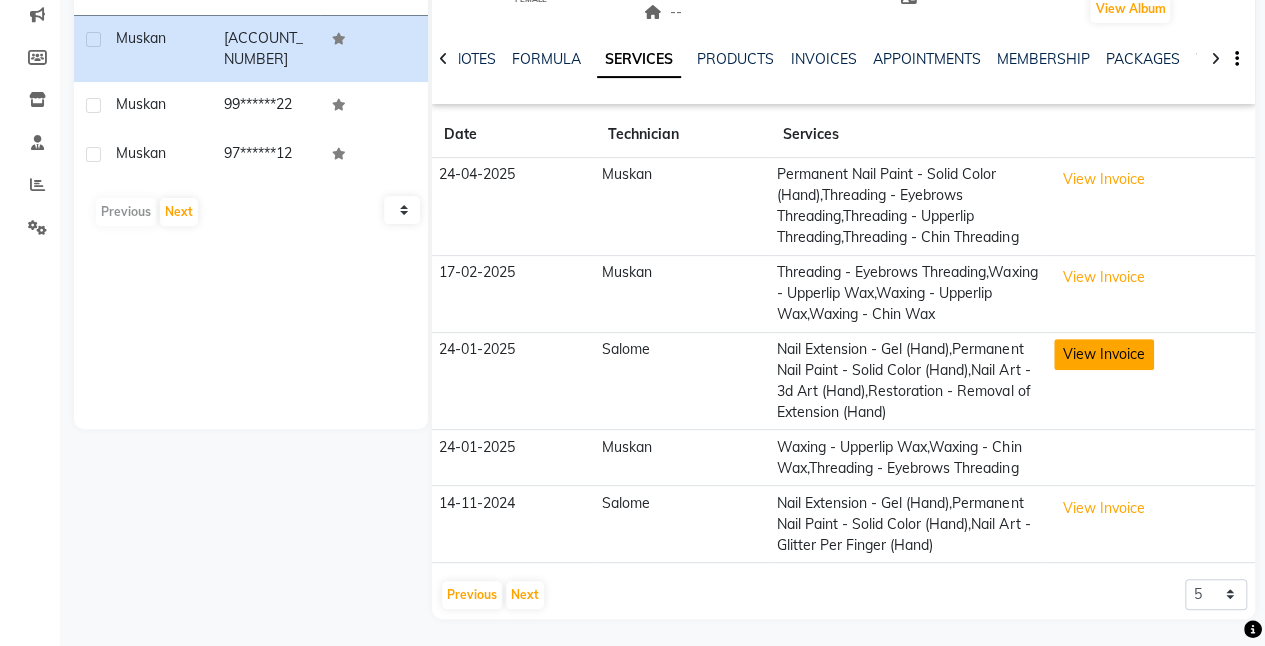 click on "View Invoice" 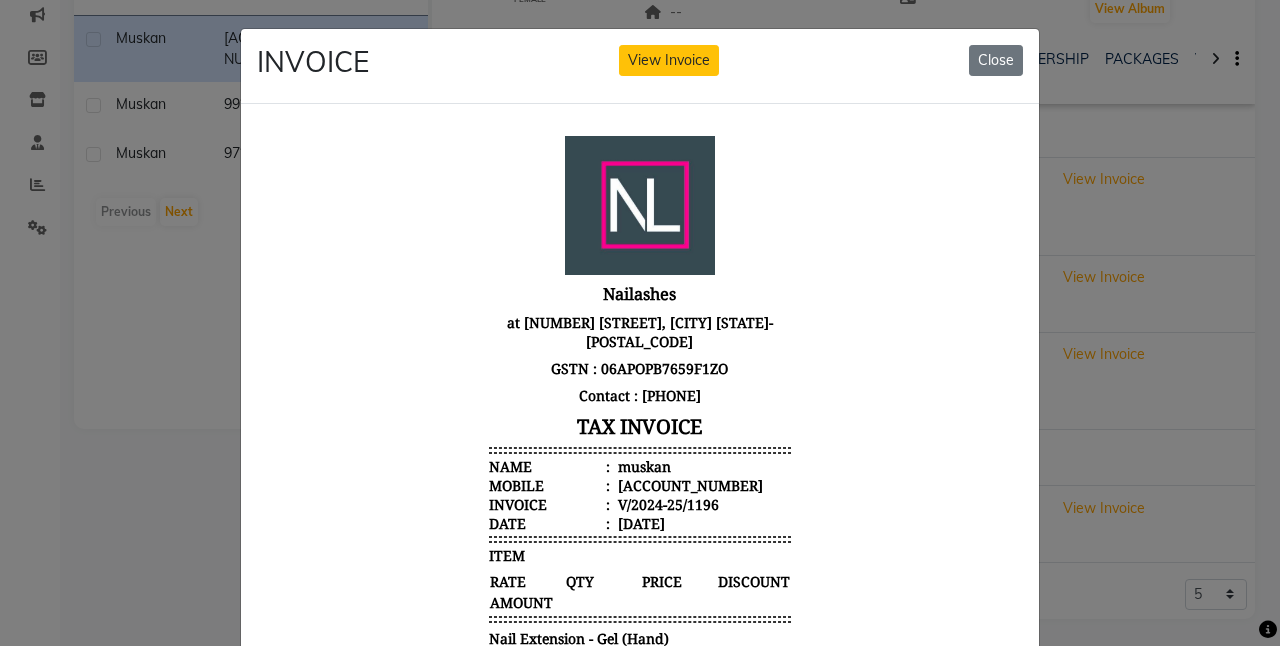 scroll, scrollTop: 16, scrollLeft: 0, axis: vertical 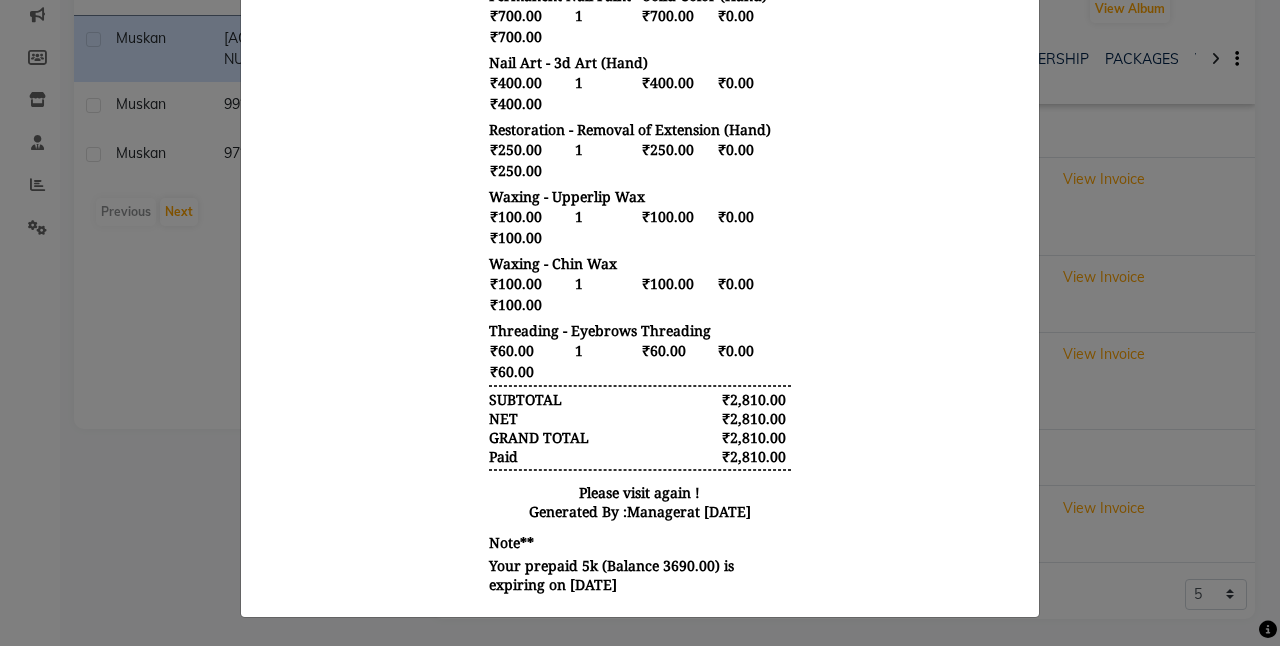 click on "INVOICE View Invoice Close" 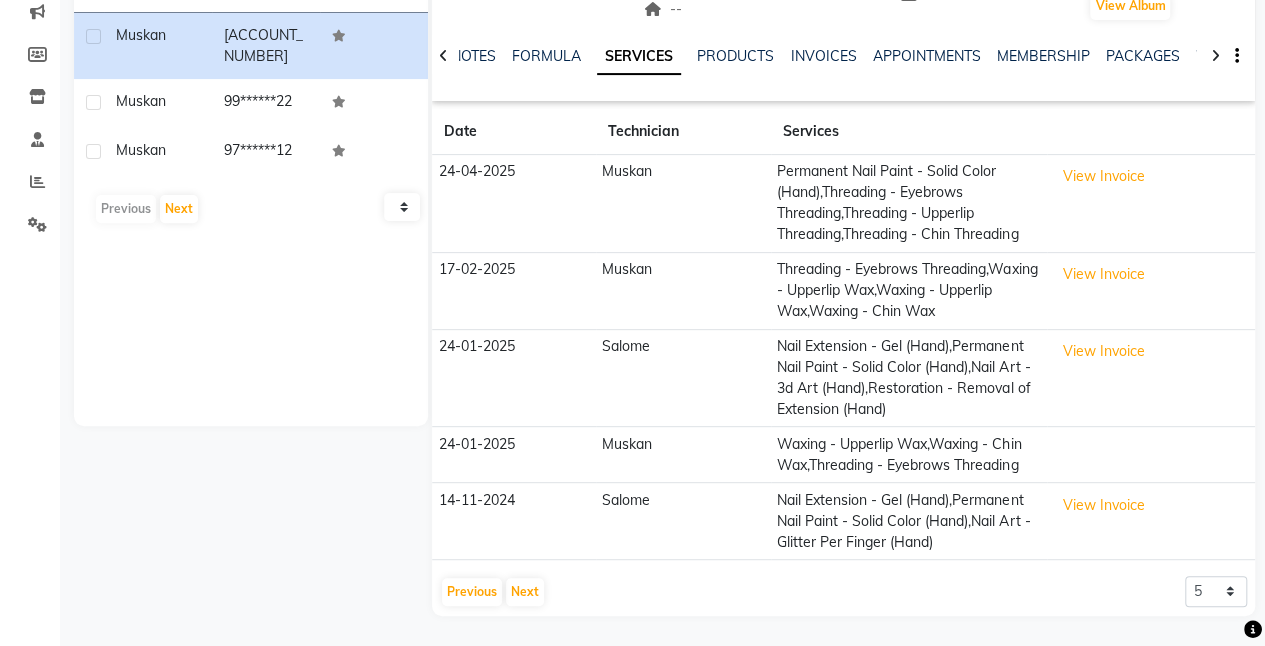 scroll, scrollTop: 0, scrollLeft: 0, axis: both 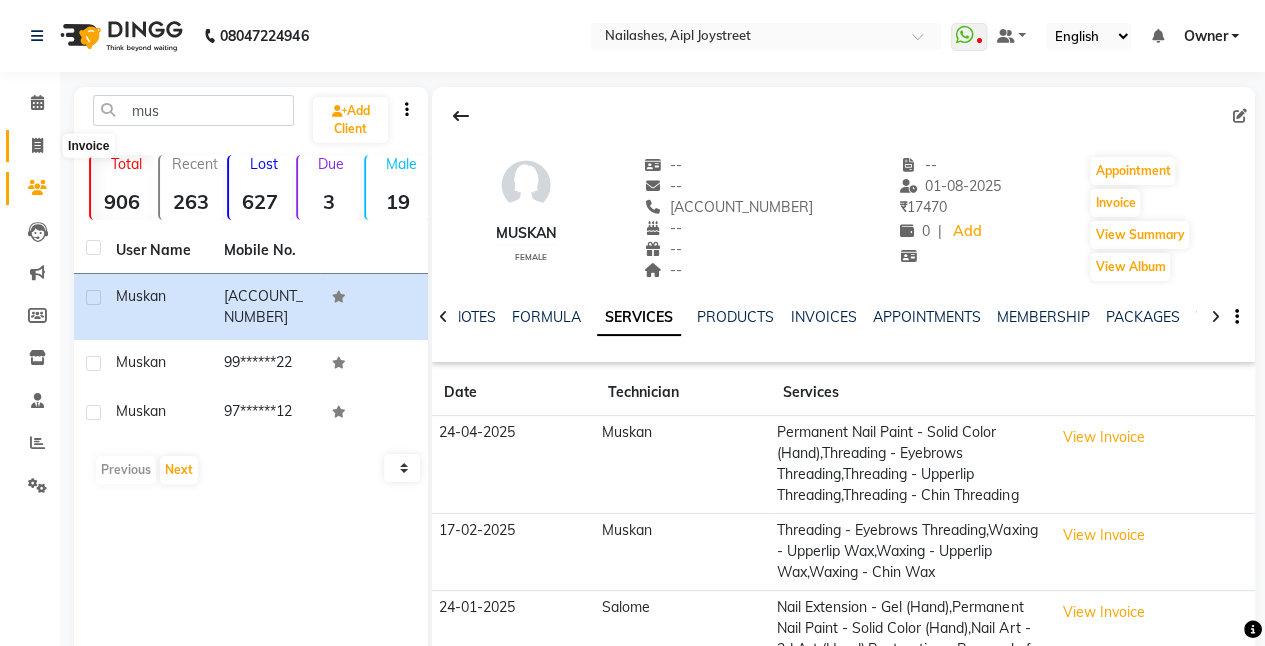 click 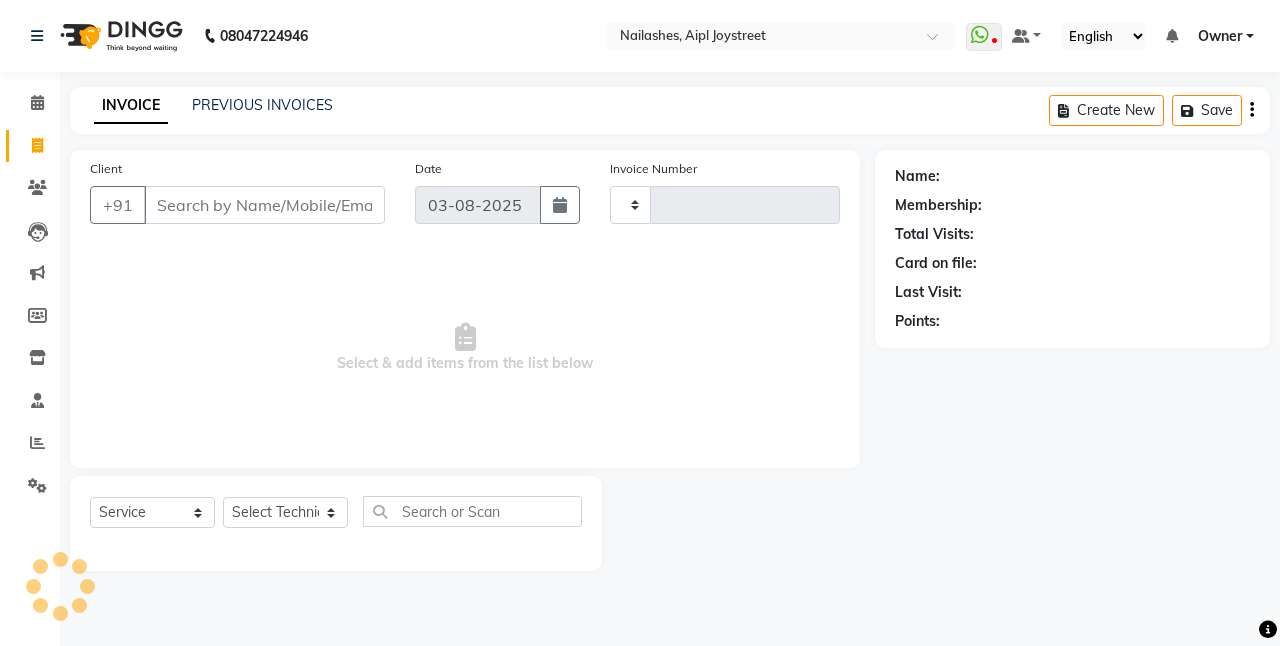 type on "0647" 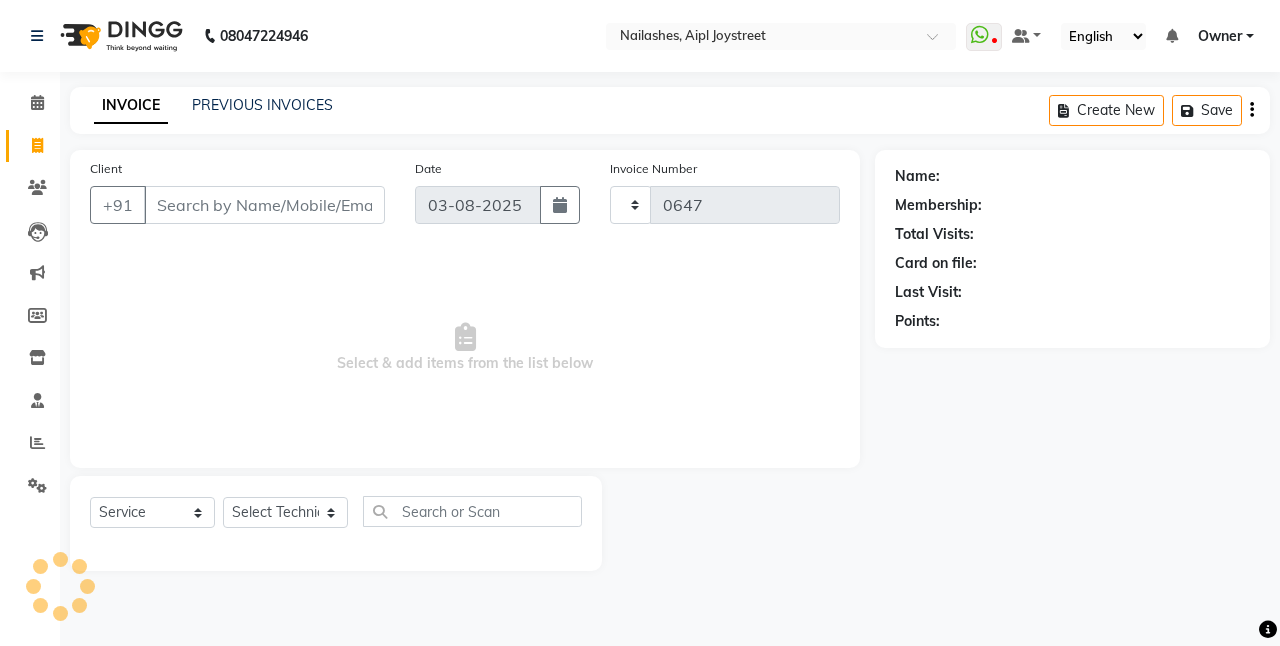 select on "5749" 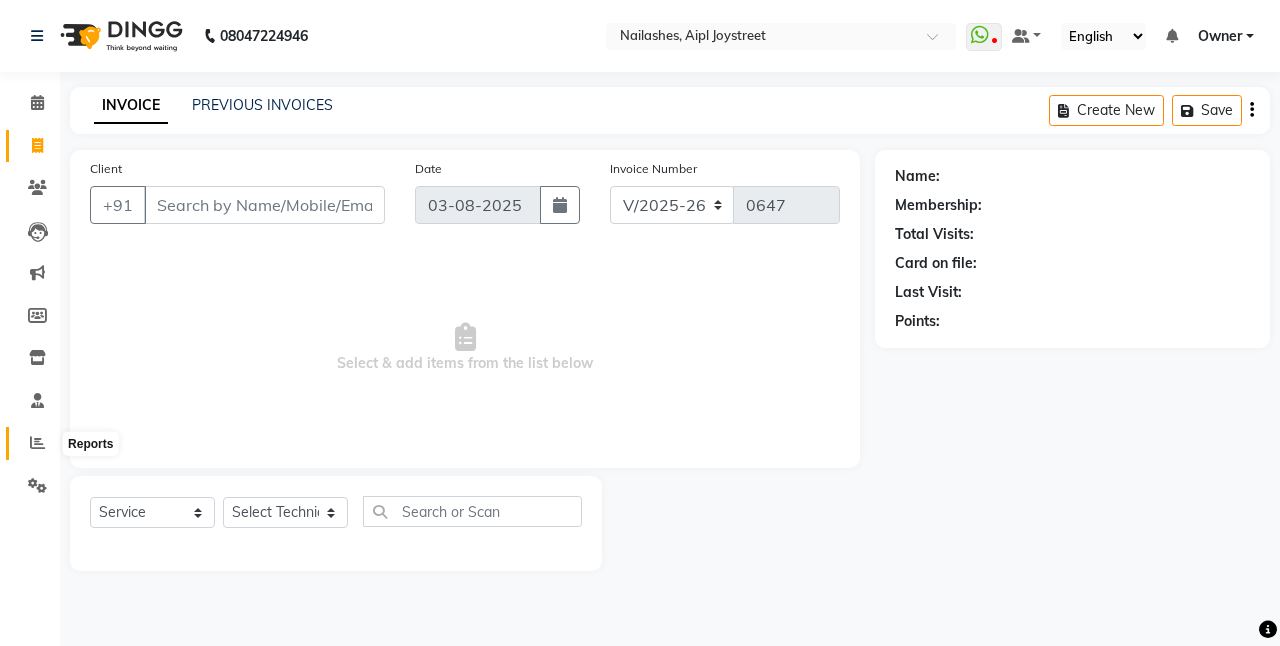 click 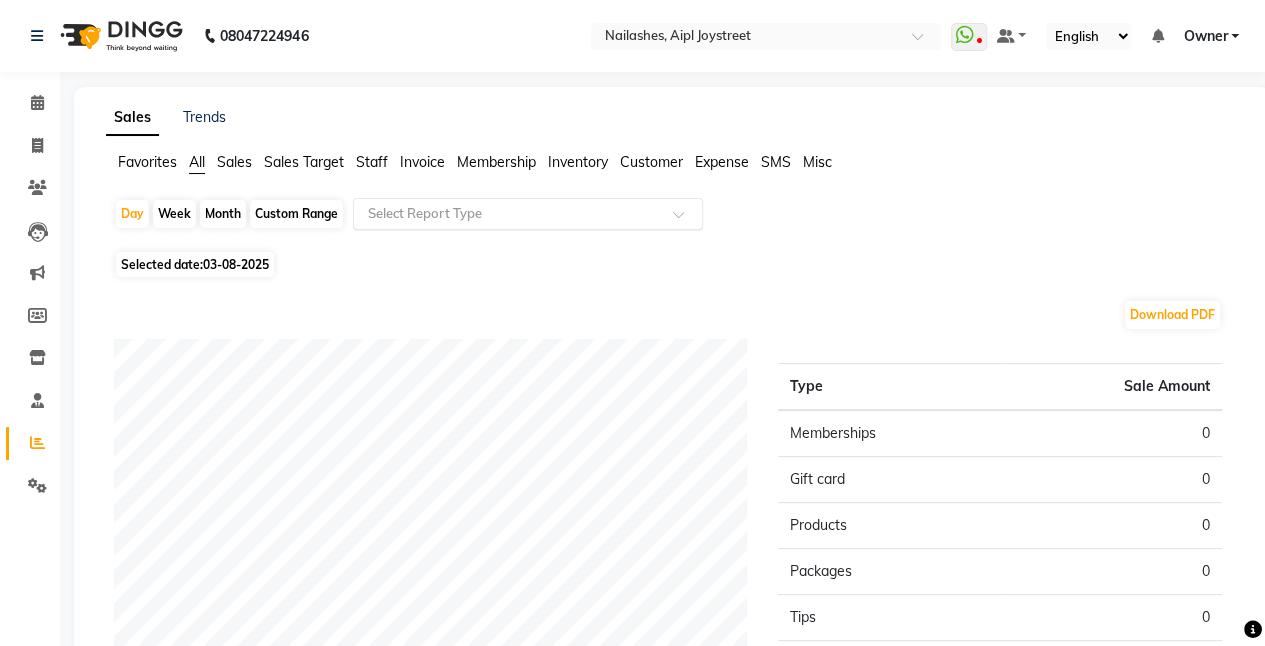 click 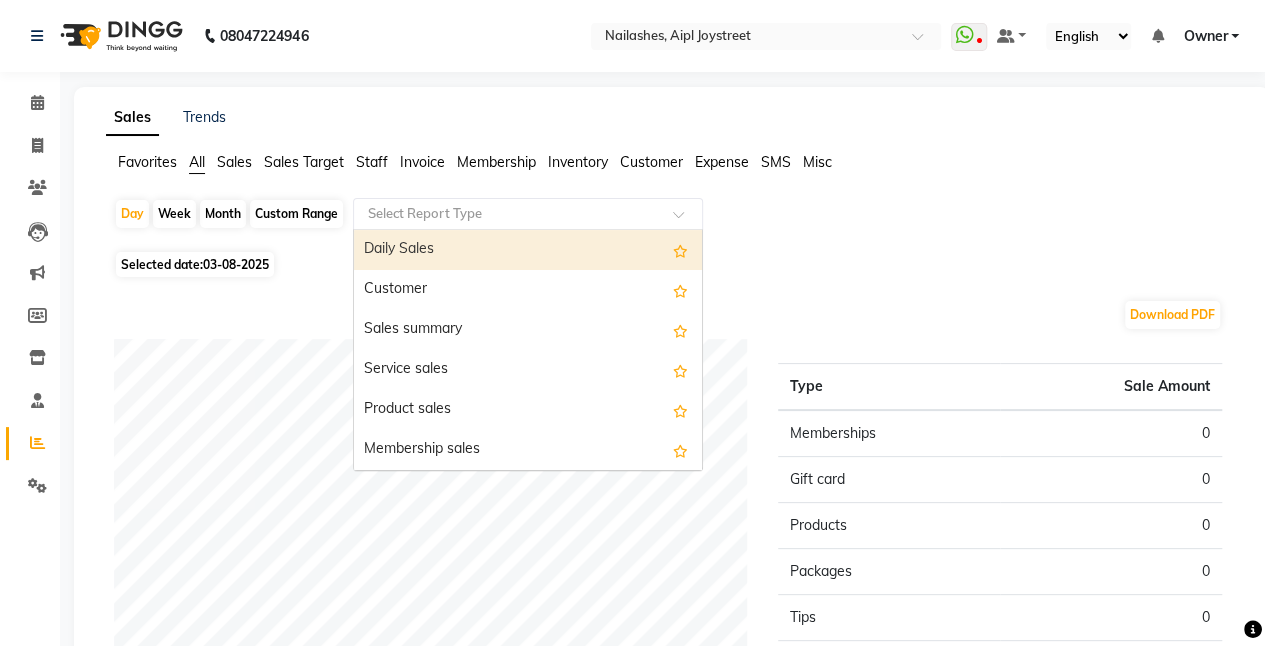 click on "Daily Sales" at bounding box center [528, 250] 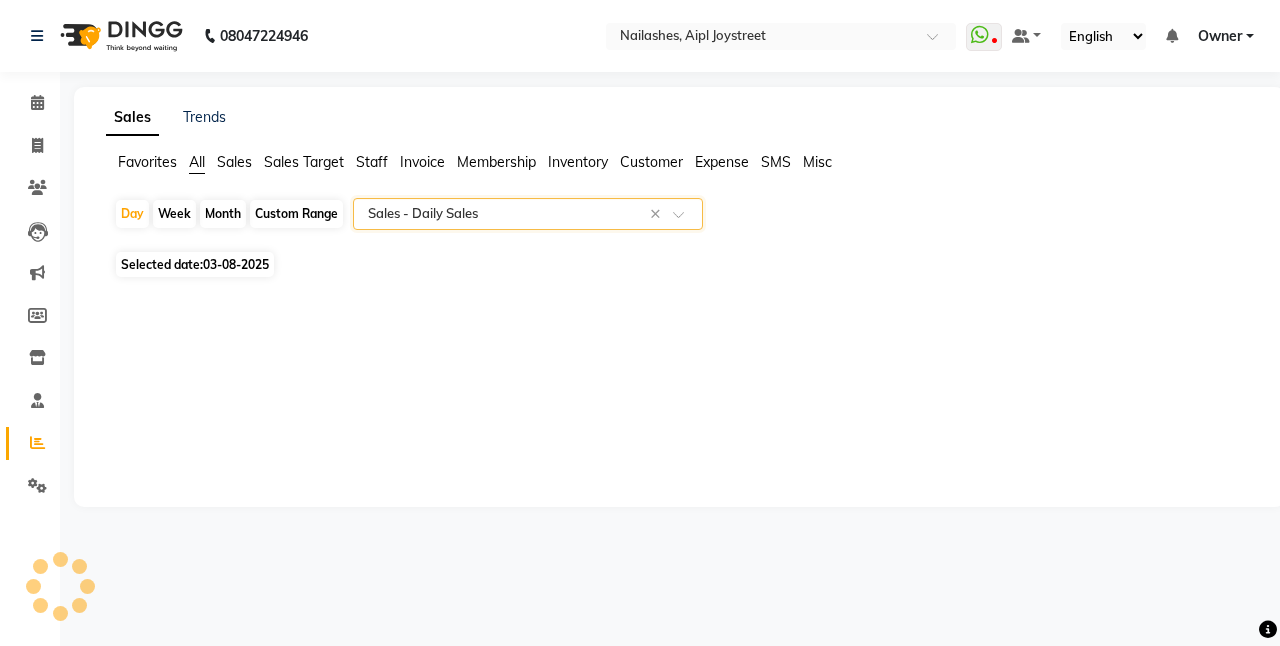 select on "full_report" 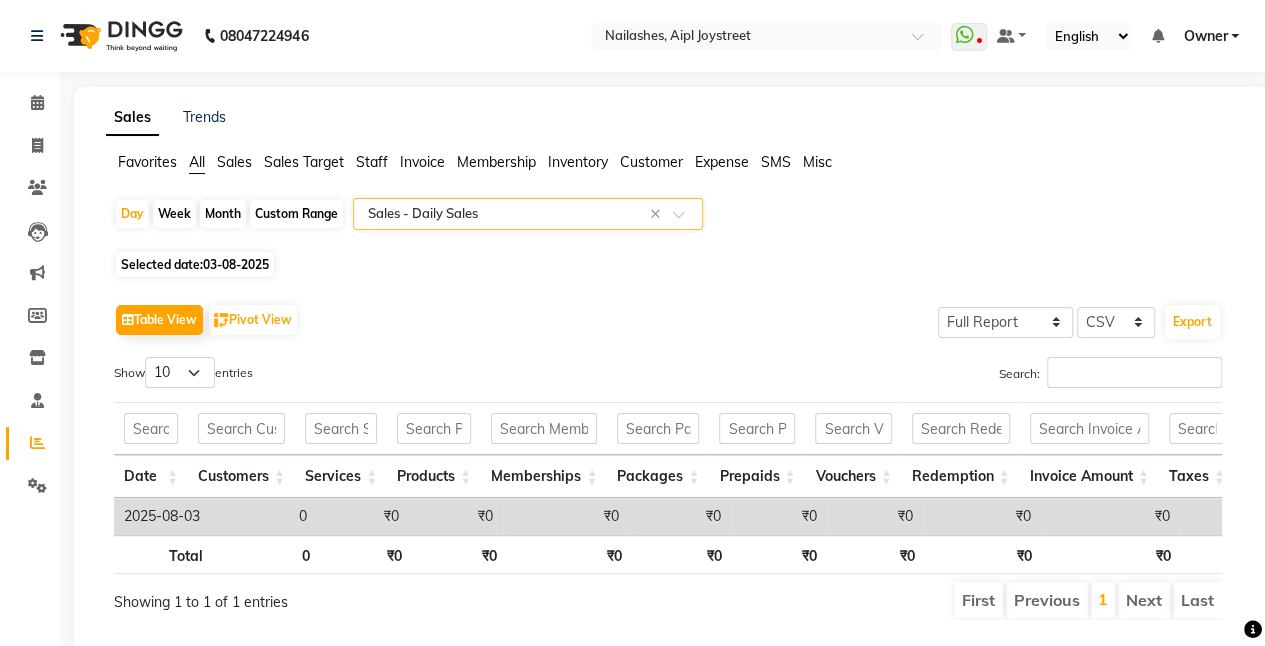 scroll, scrollTop: 67, scrollLeft: 0, axis: vertical 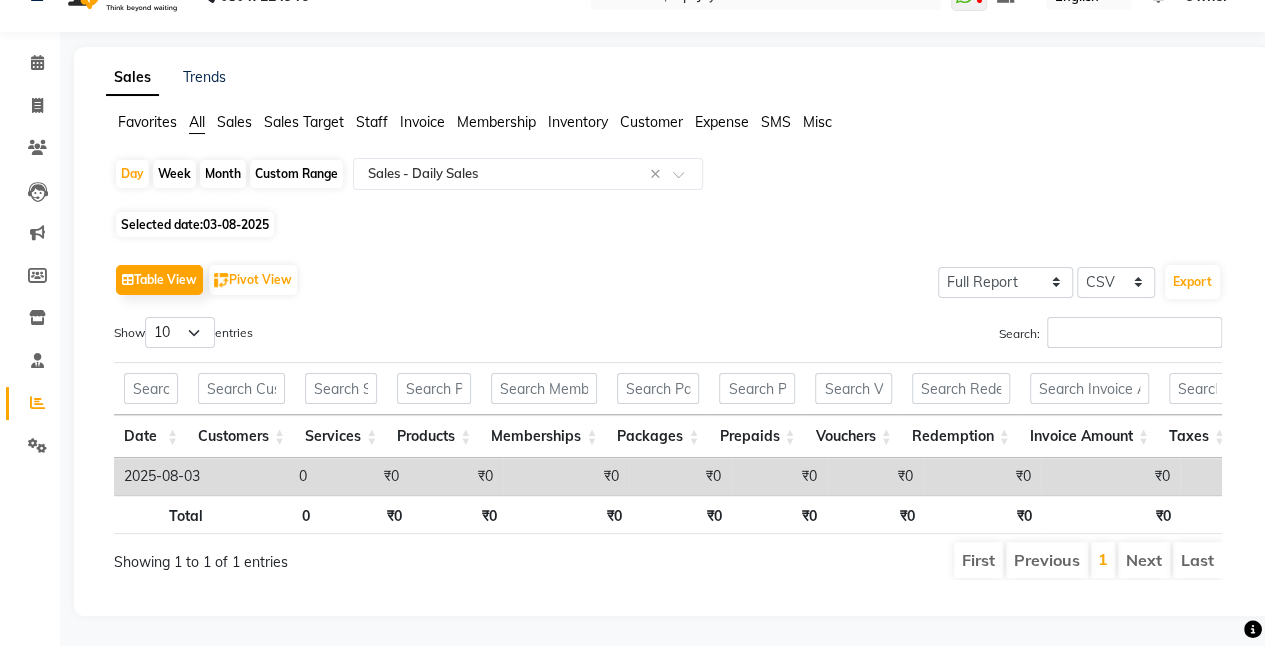 click on "Custom Range" 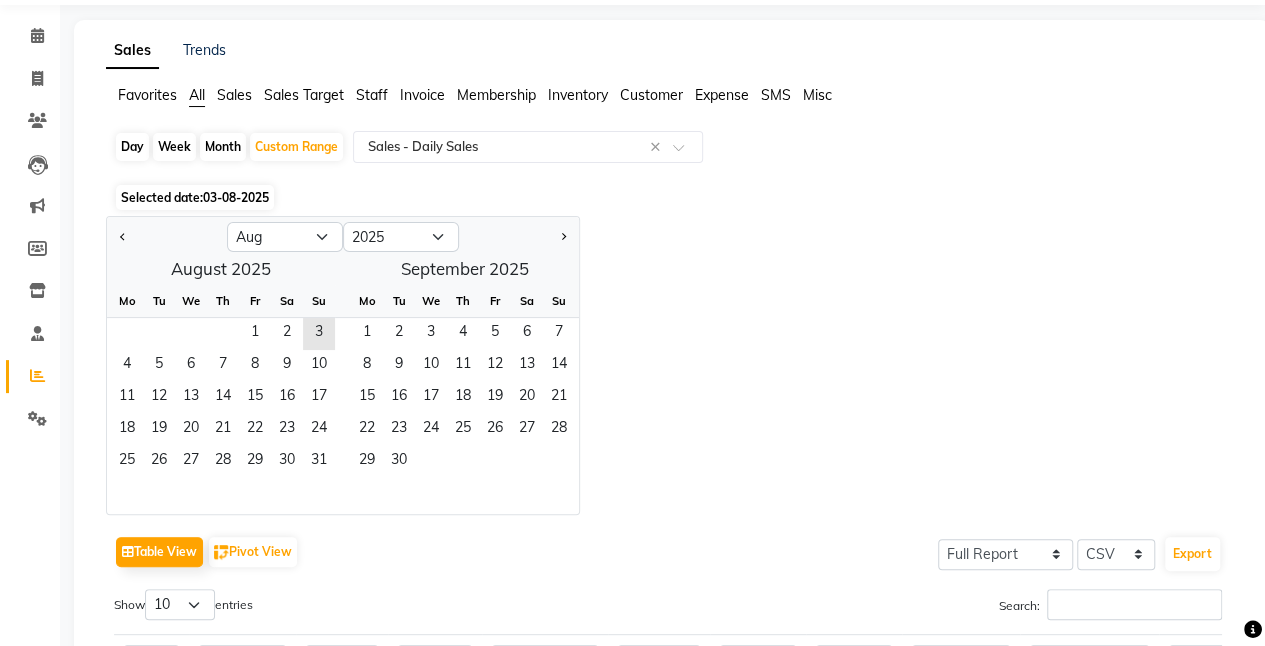 click on "Jan Feb Mar Apr May Jun Jul Aug Sep Oct Nov Dec 2015 2016 2017 2018 2019 2020 2021 2022 2023 2024 2025 2026 2027 2028 2029 2030 2031 2032 2033 2034 2035  August 2025  Mo Tu We Th Fr Sa Su  1   2   3   4   5   6   7   8   9   10   11   12   13   14   15   16   17   18   19   20   21   22   23   24   25   26   27   28   29   30   31   September 2025  Mo Tu We Th Fr Sa Su  1   2   3   4   5   6   7   8   9   10   11   12   13   14   15   16   17   18   19   20   21   22   23   24   25   26   27   28   29   30" 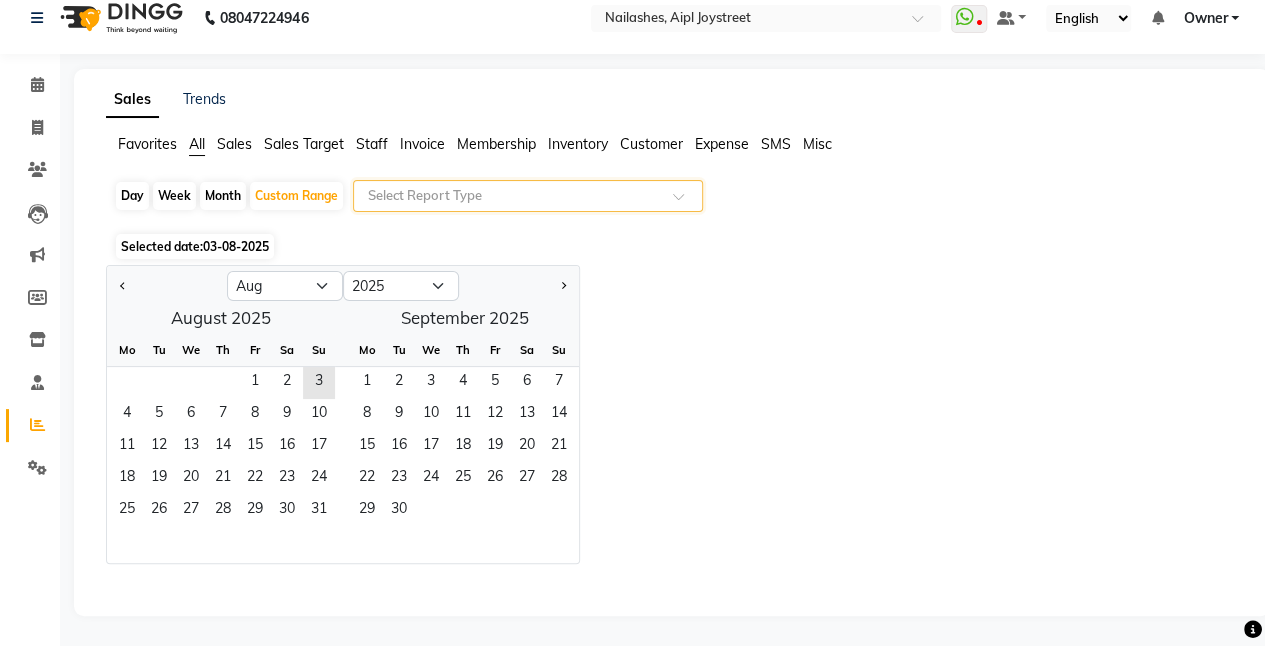 scroll, scrollTop: 16, scrollLeft: 0, axis: vertical 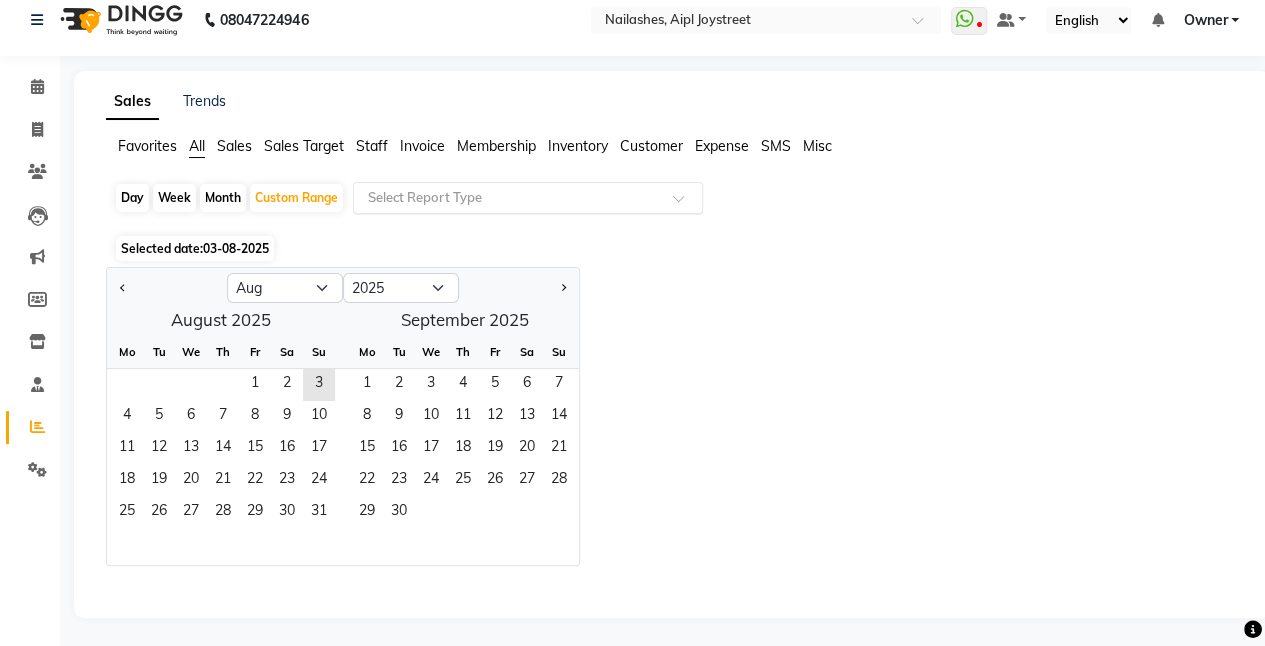 click on "Staff" 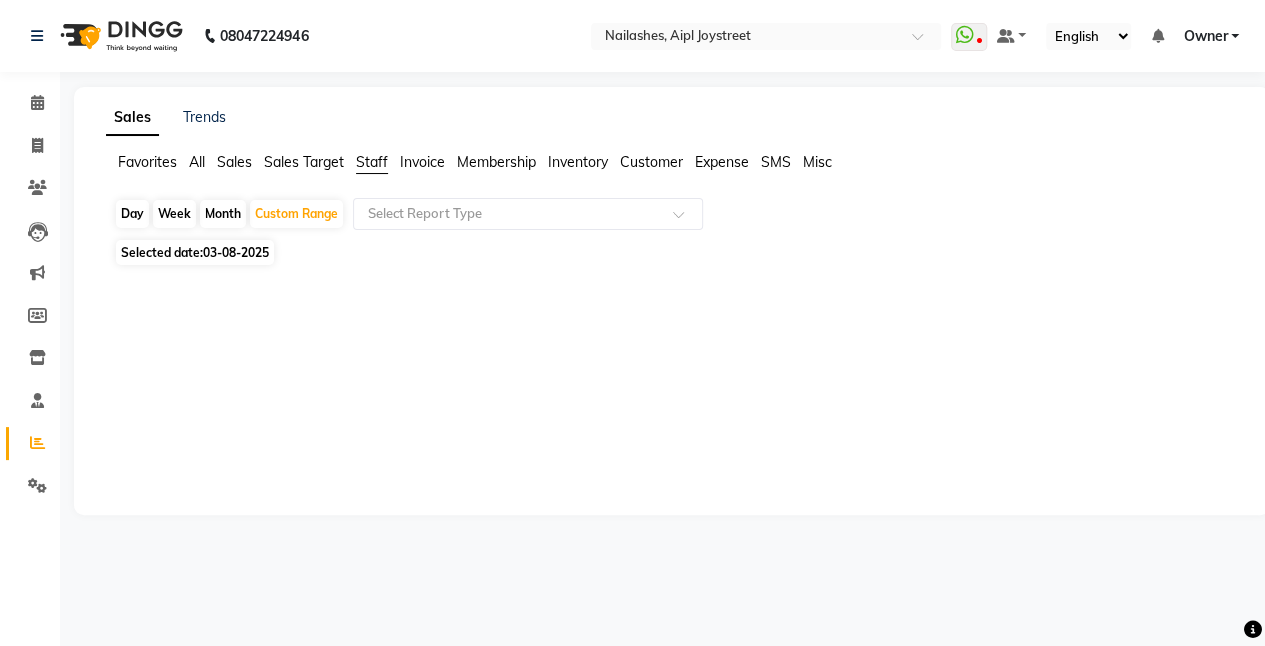 scroll, scrollTop: 0, scrollLeft: 0, axis: both 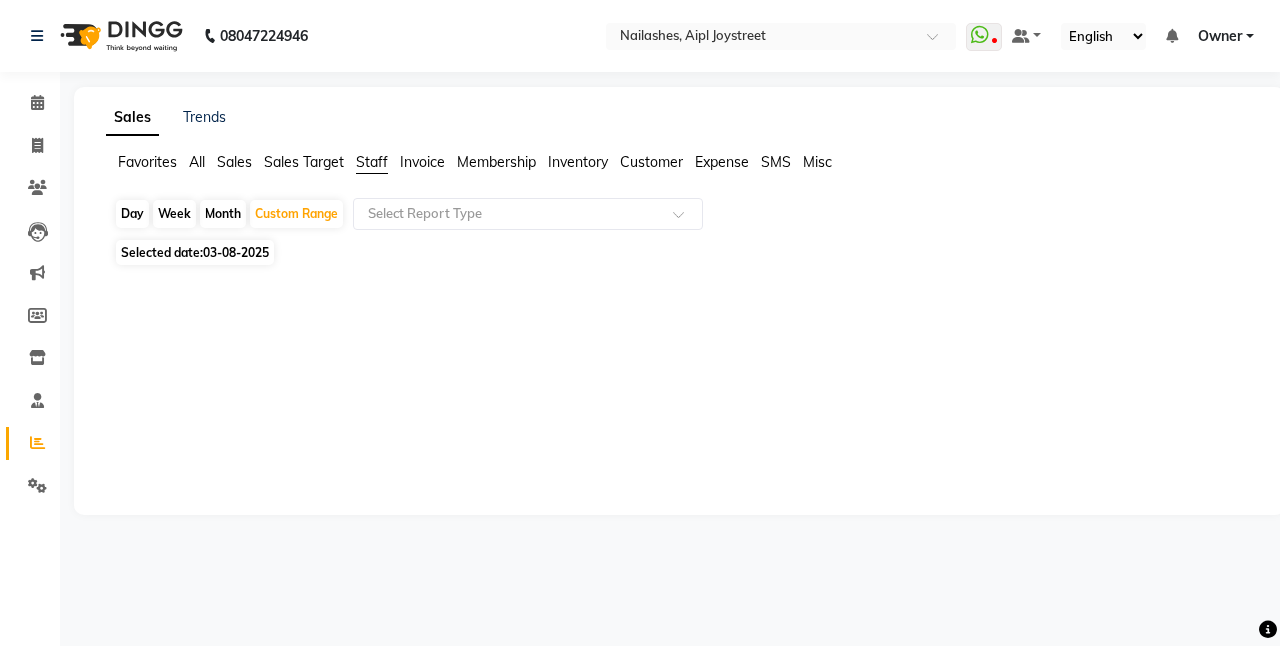click on "Sales" 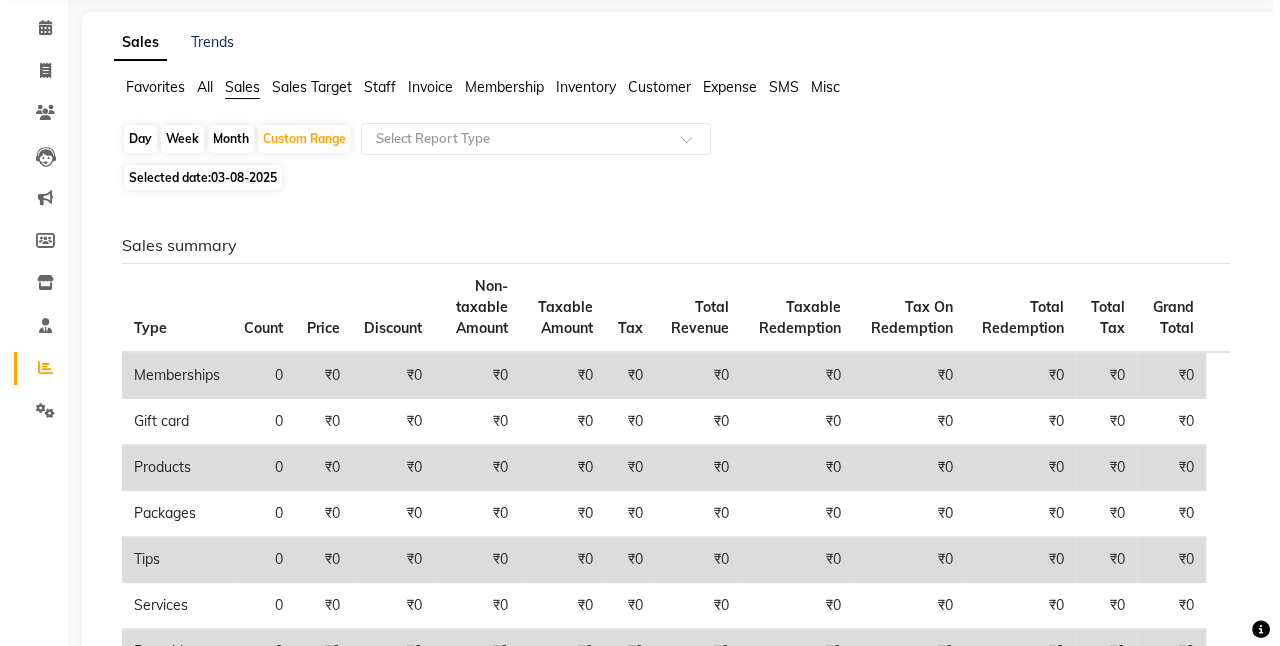 scroll, scrollTop: 0, scrollLeft: 0, axis: both 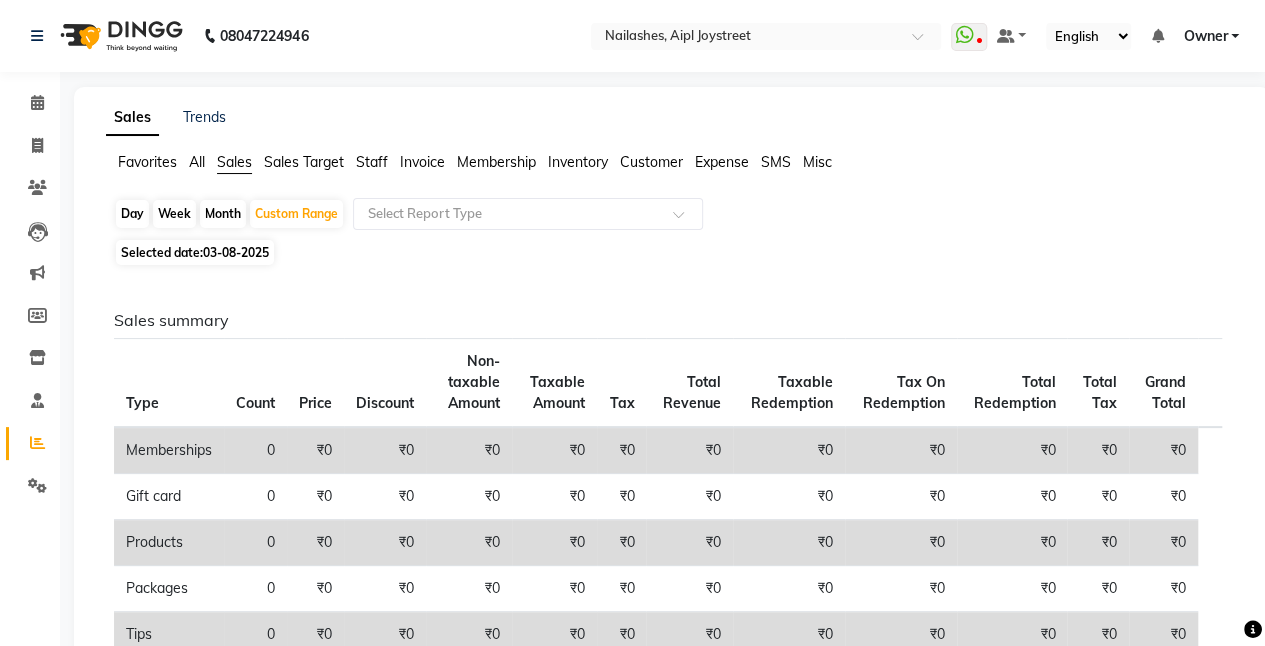 click on "Staff" 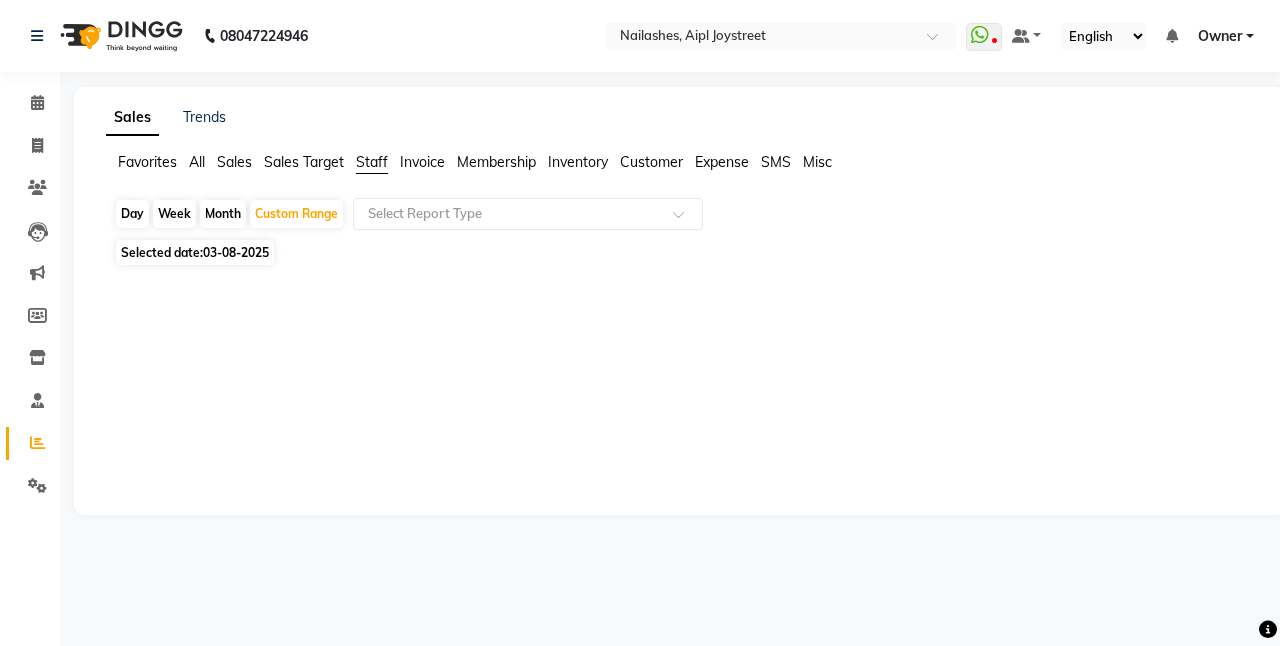 drag, startPoint x: 476, startPoint y: 253, endPoint x: 586, endPoint y: 244, distance: 110.36757 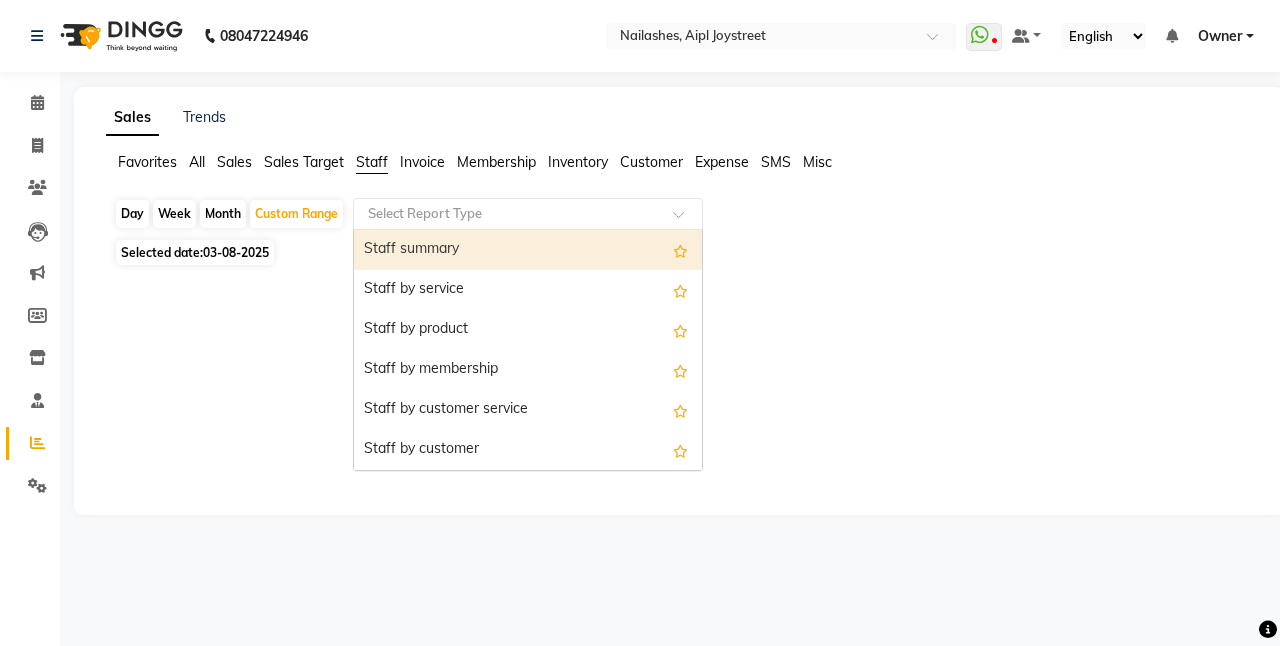 click 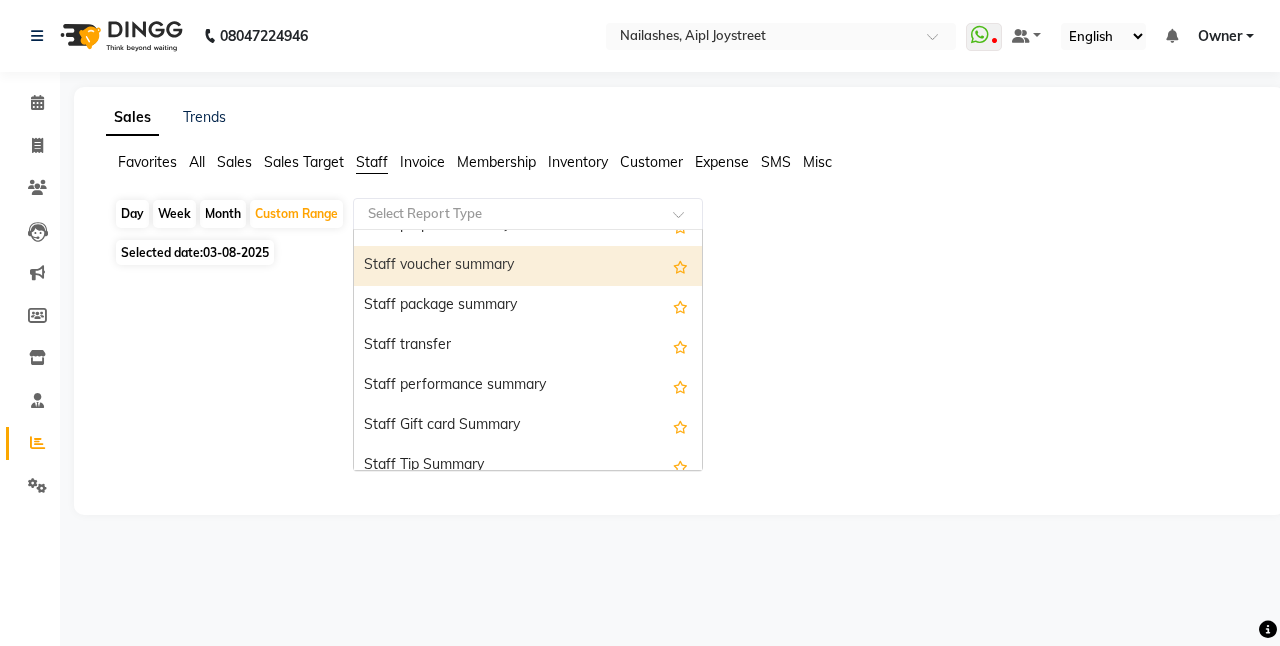 scroll, scrollTop: 640, scrollLeft: 0, axis: vertical 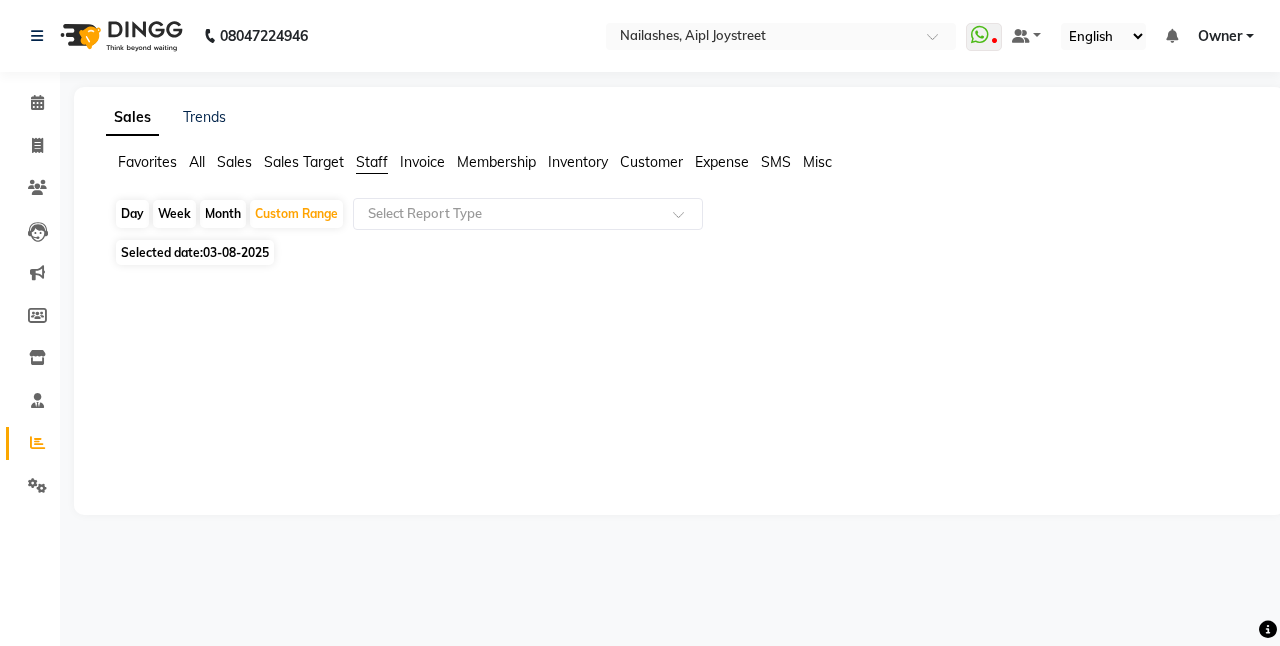click 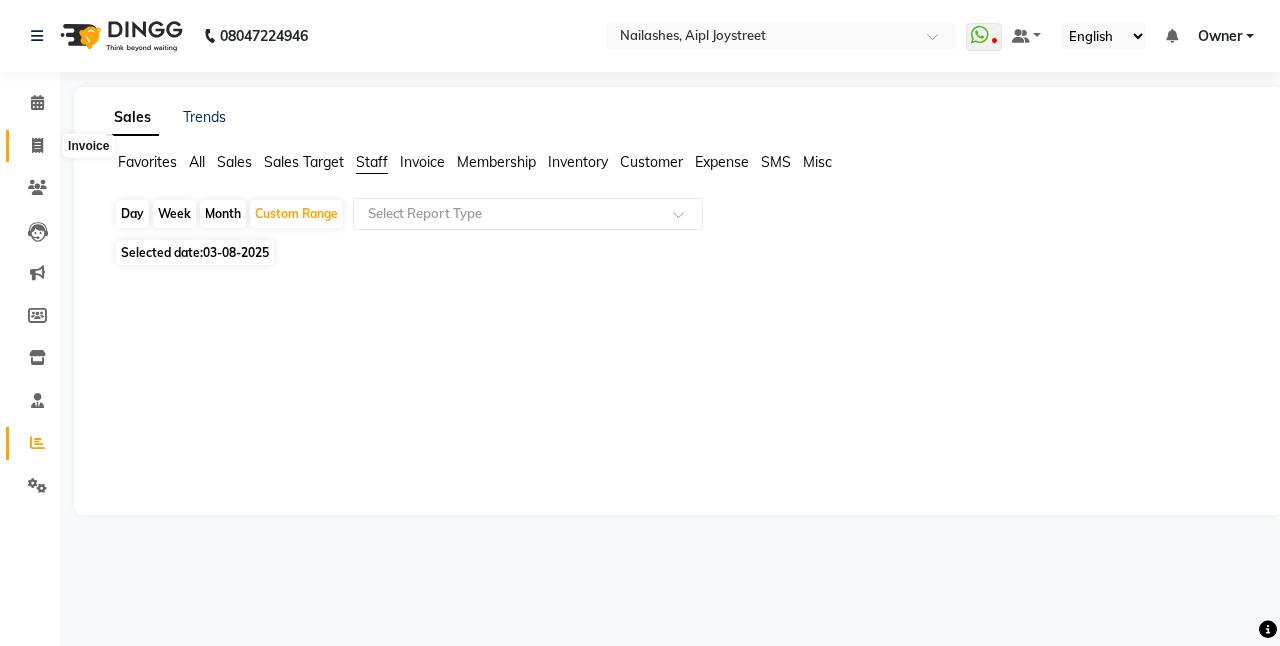 click 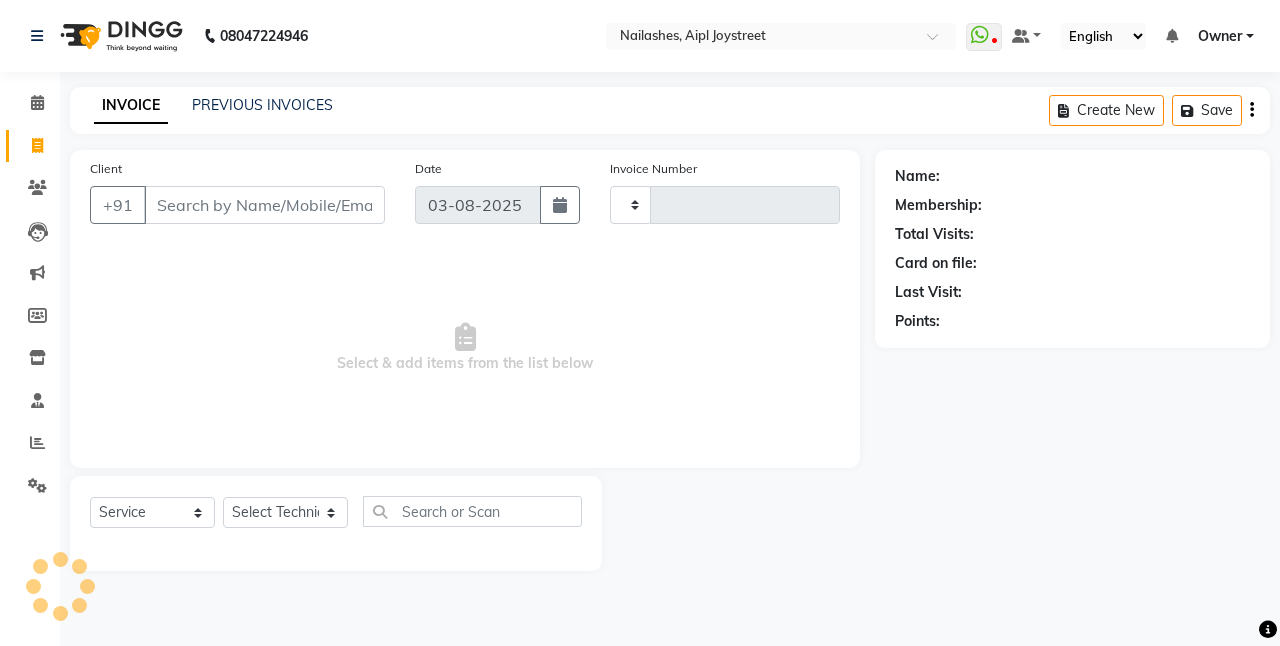 type on "0647" 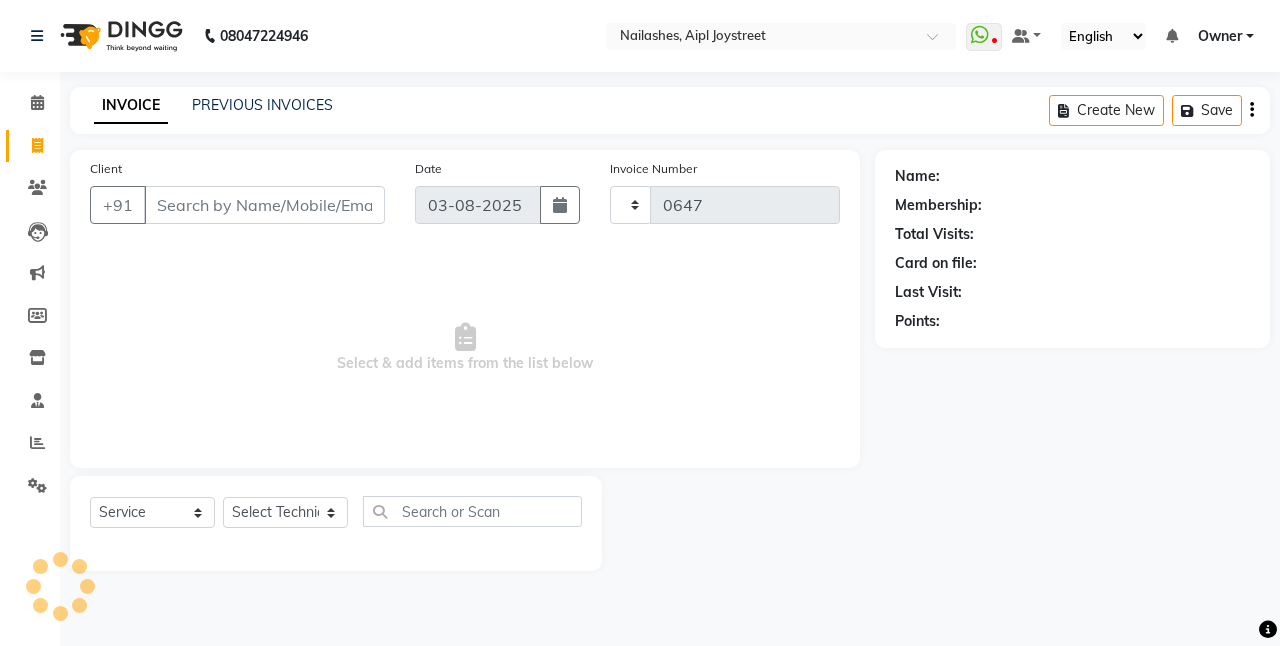 select on "5749" 